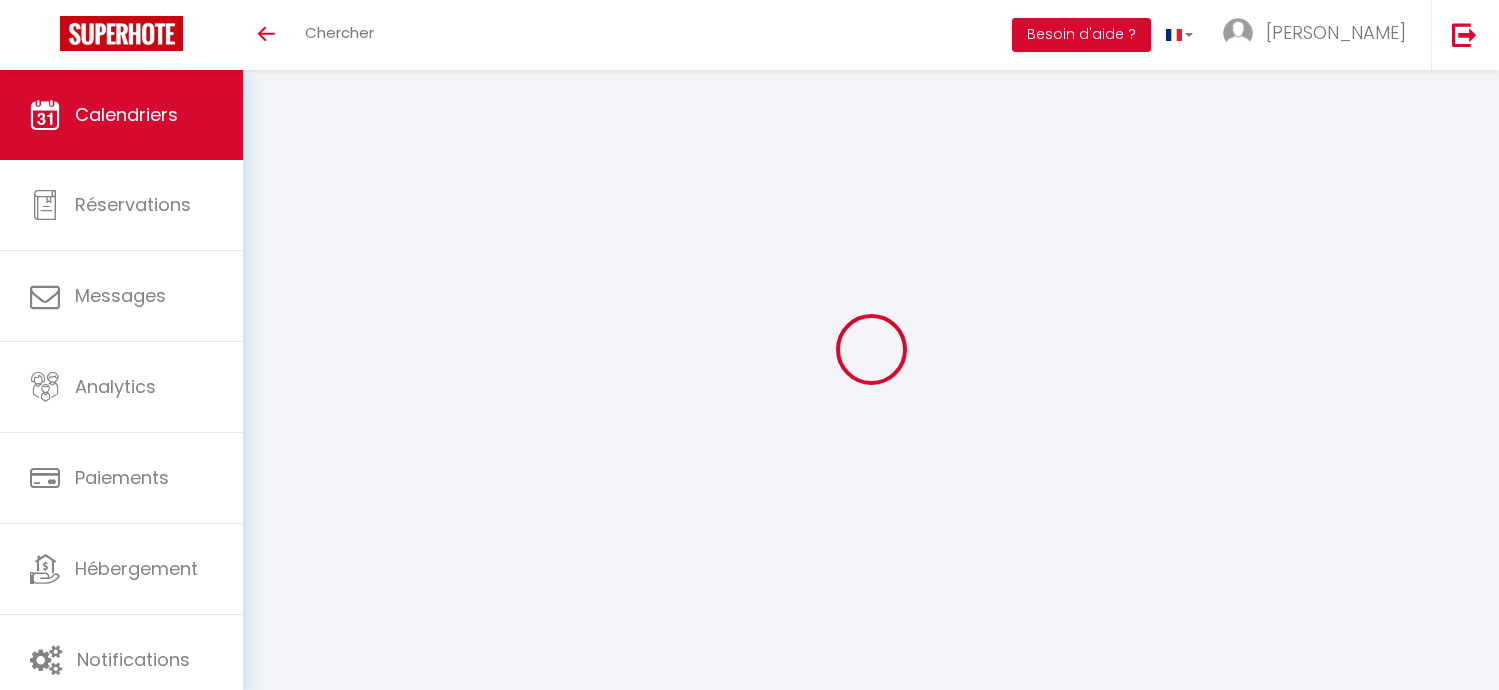scroll, scrollTop: 0, scrollLeft: 0, axis: both 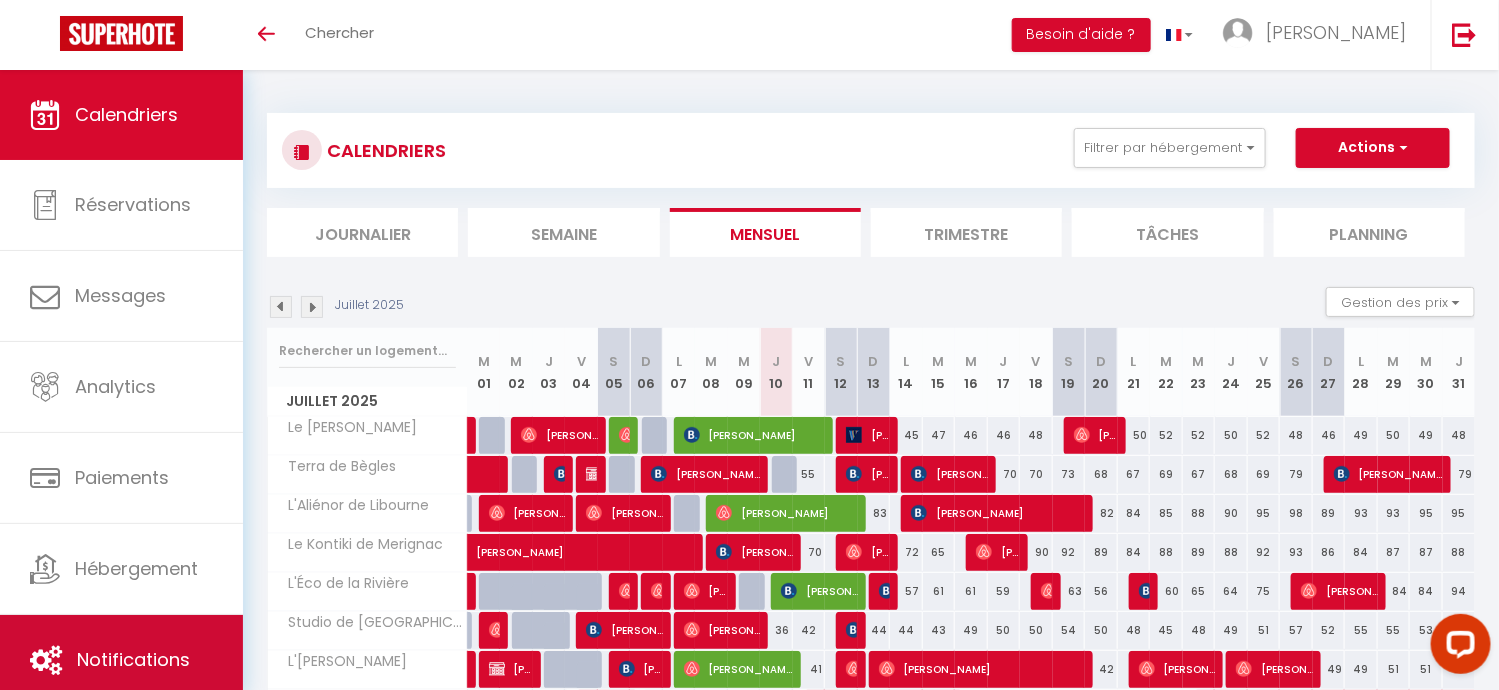 click on "Notifications" at bounding box center [133, 659] 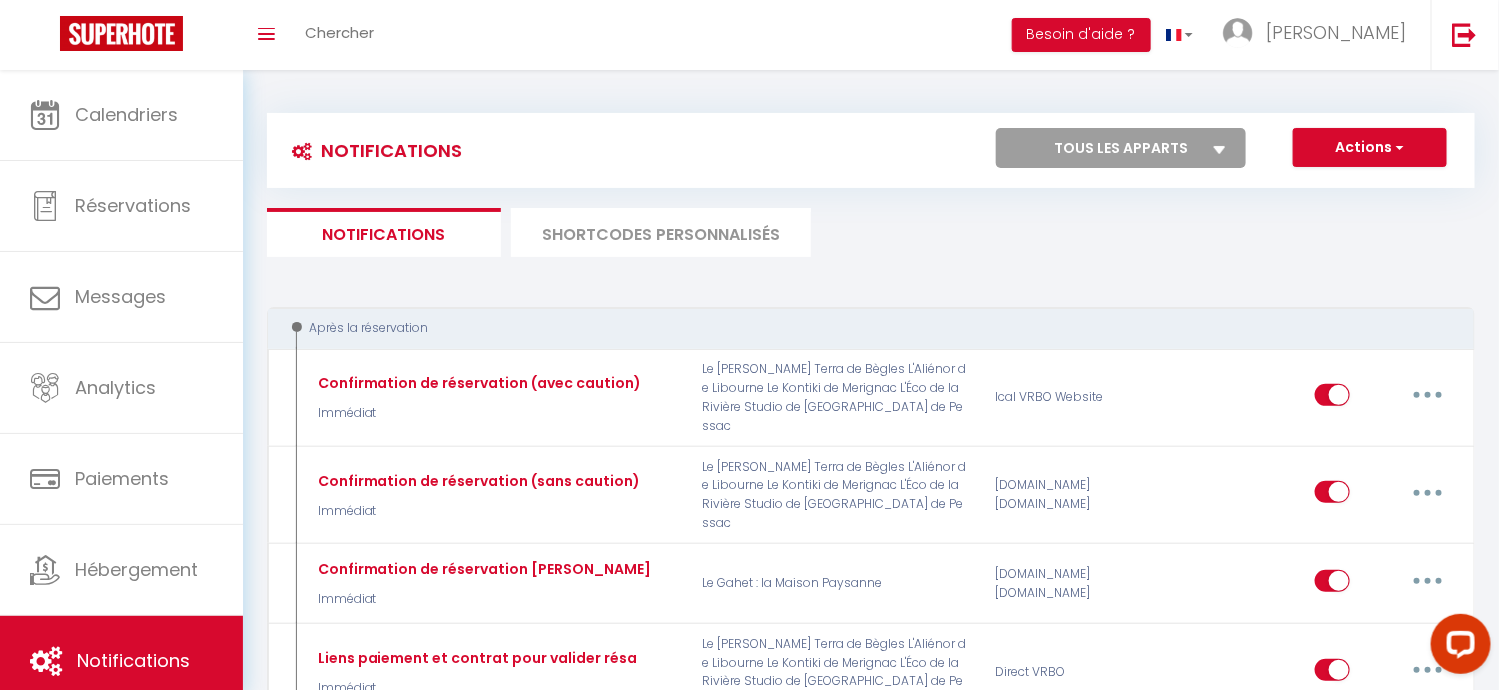 click on "SHORTCODES PERSONNALISÉS" at bounding box center (661, 232) 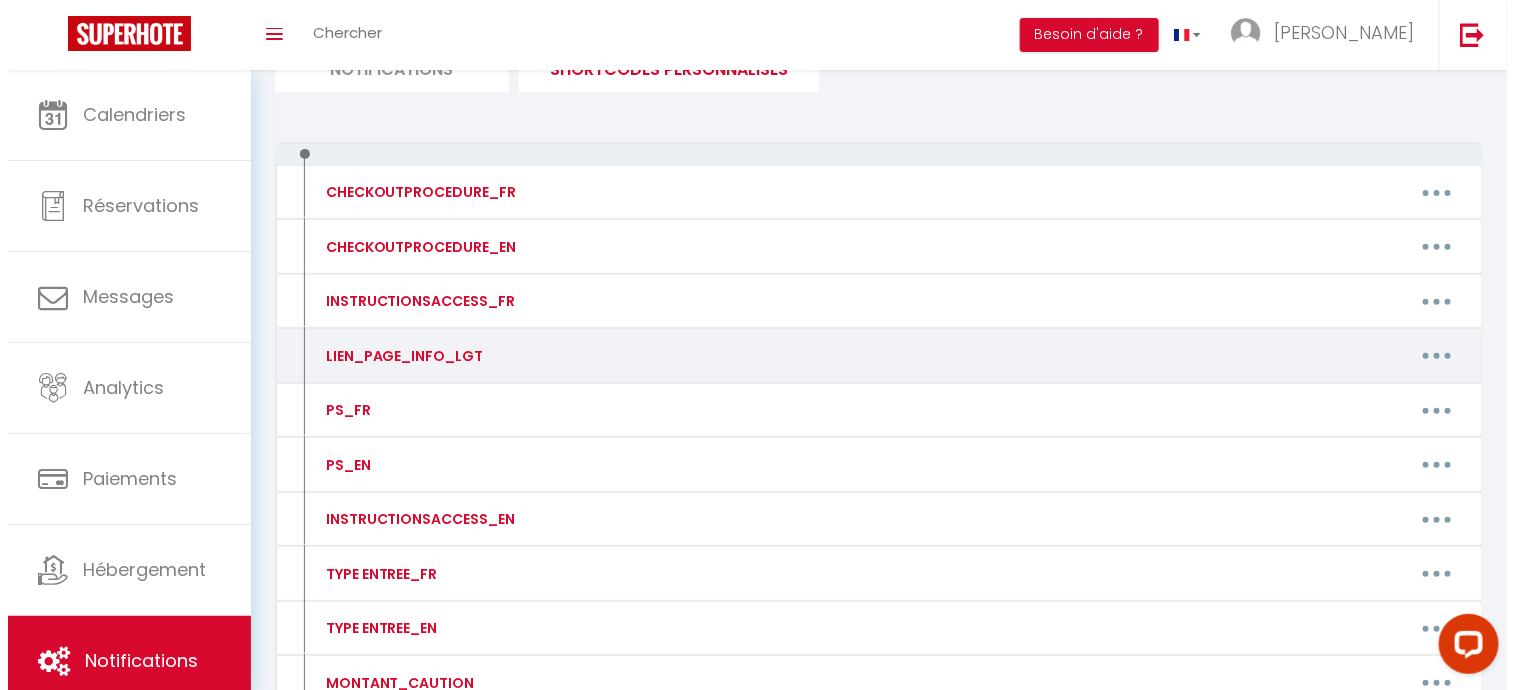 scroll, scrollTop: 199, scrollLeft: 0, axis: vertical 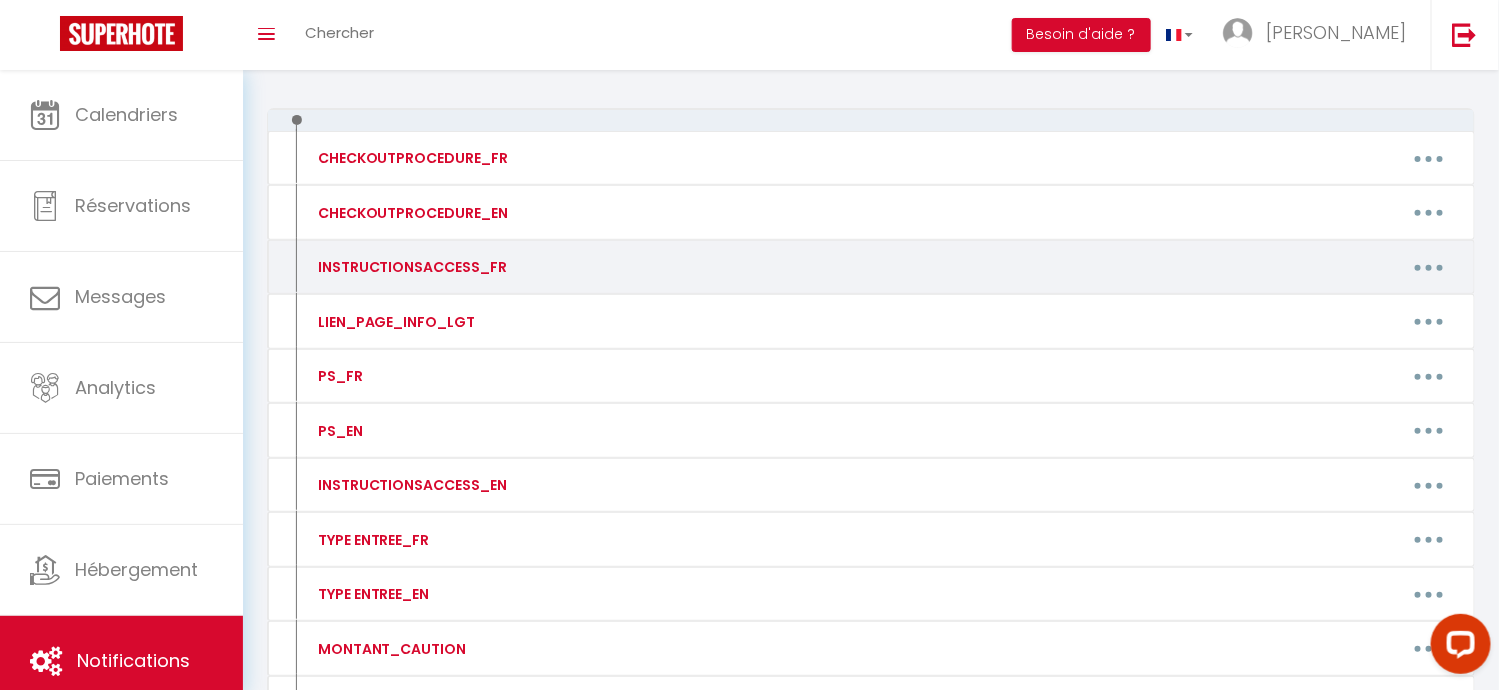 click at bounding box center (1429, 268) 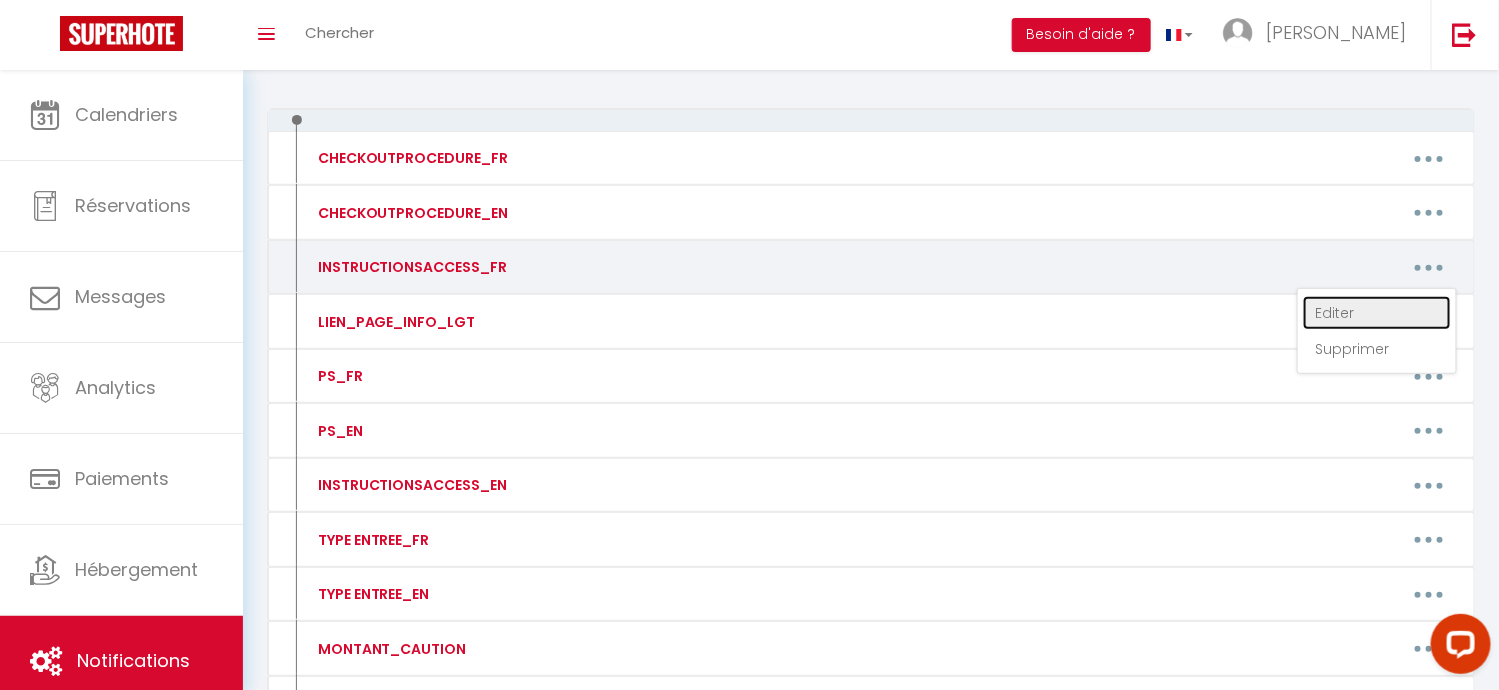 click on "Editer" at bounding box center [1377, 313] 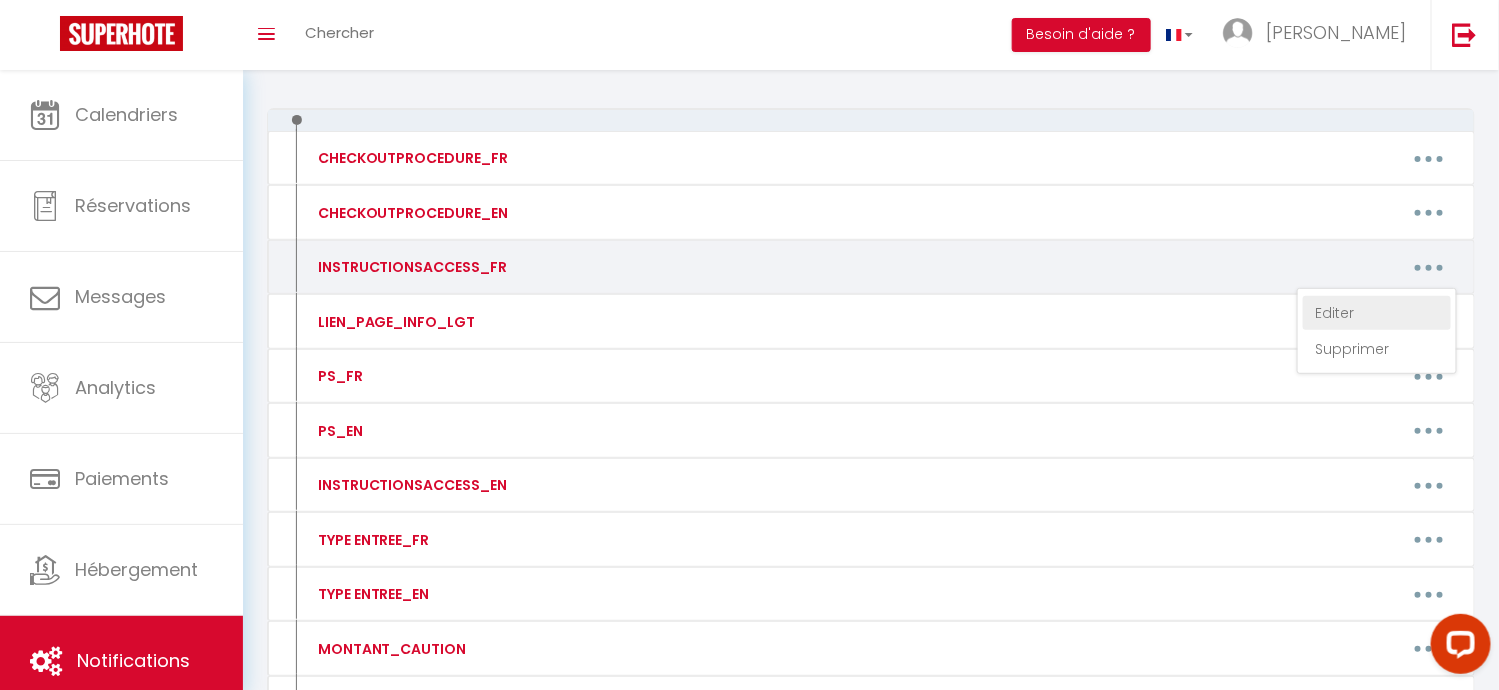 type on "INSTRUCTIONSACCESS_FR" 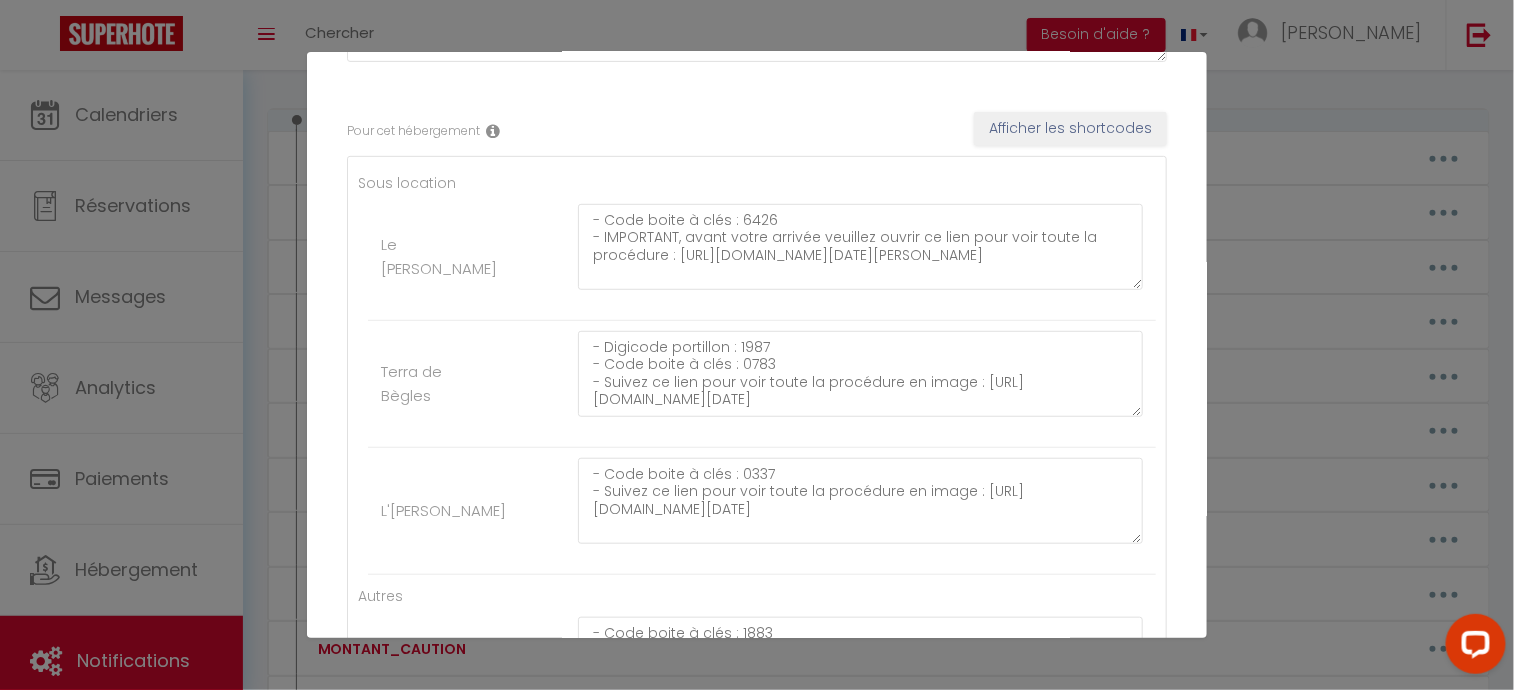 scroll, scrollTop: 399, scrollLeft: 0, axis: vertical 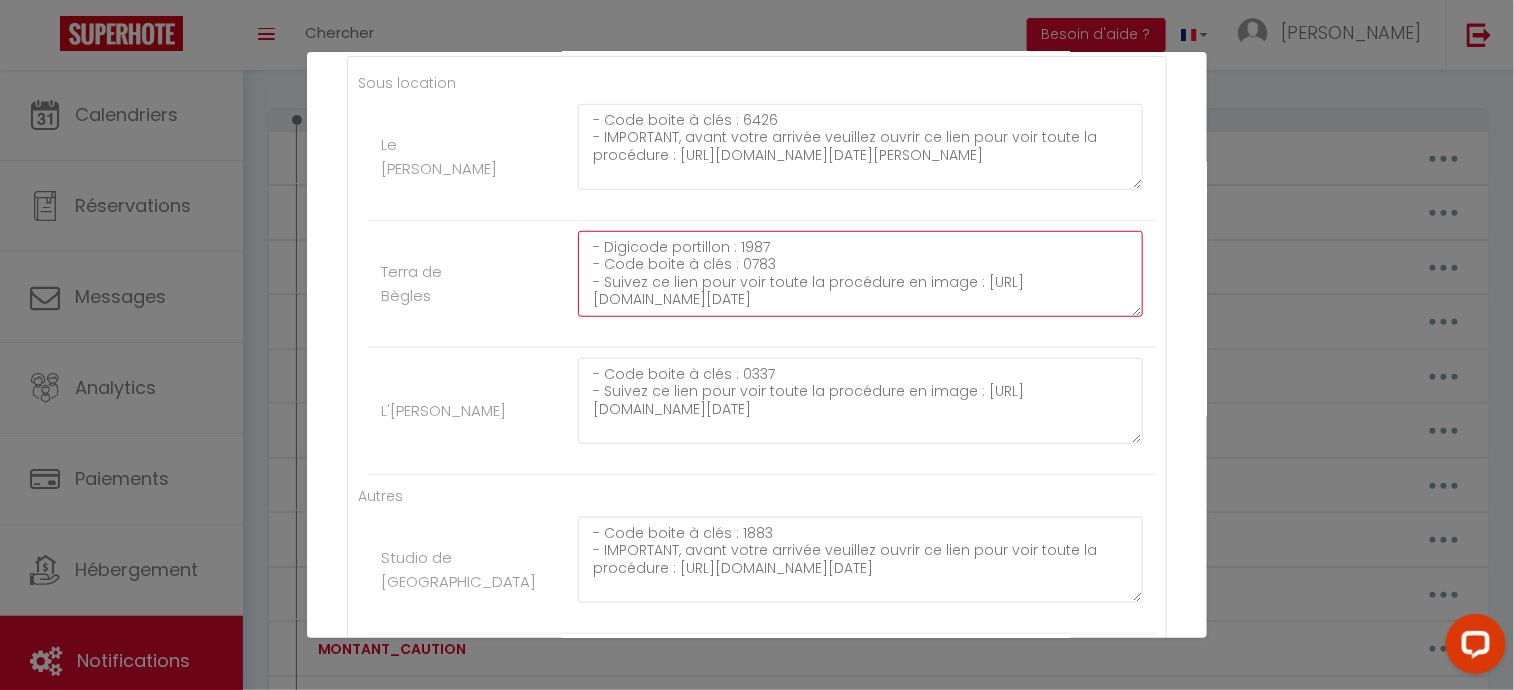 drag, startPoint x: 731, startPoint y: 242, endPoint x: 758, endPoint y: 242, distance: 27 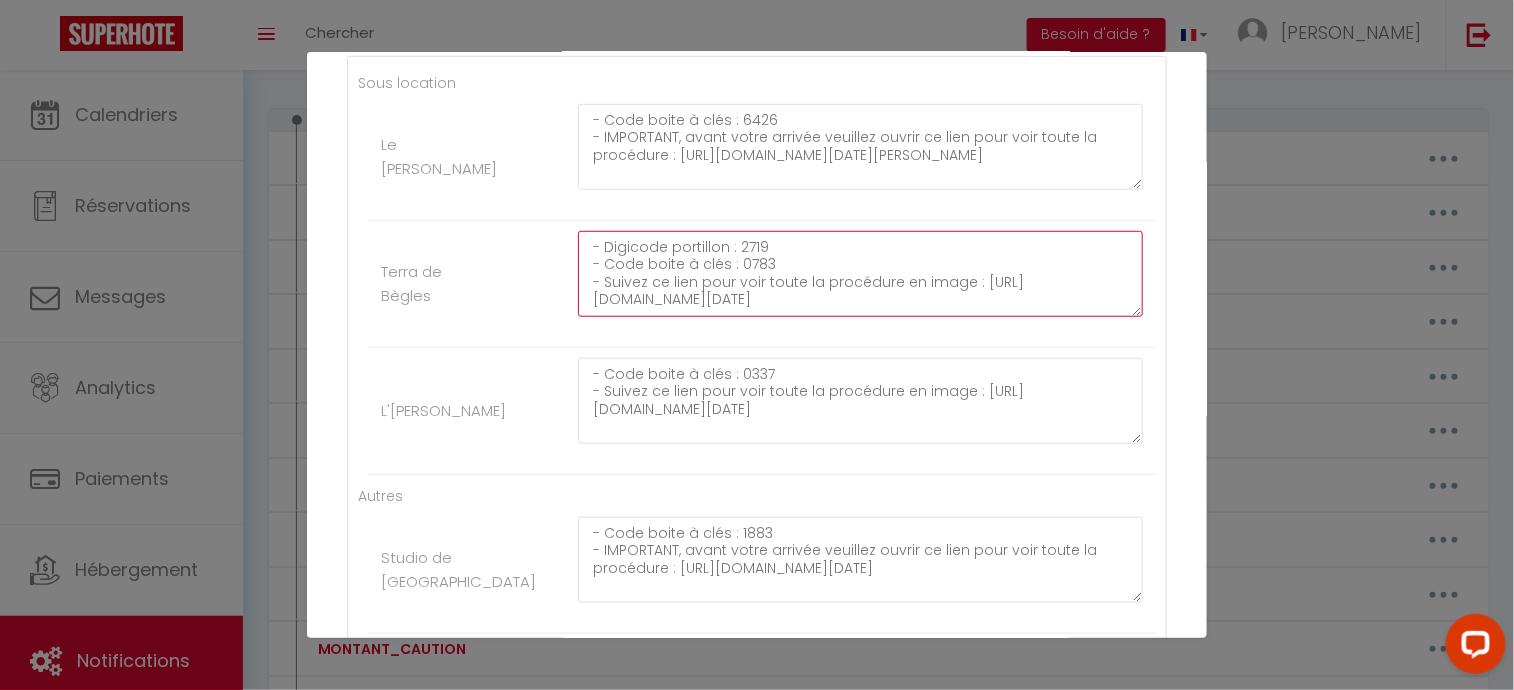 type on "- Digicode portillon : 2719
- Code boite à clés : 0783
- Suivez ce lien pour voir toute la procédure en image : [URL][DOMAIN_NAME][DATE]" 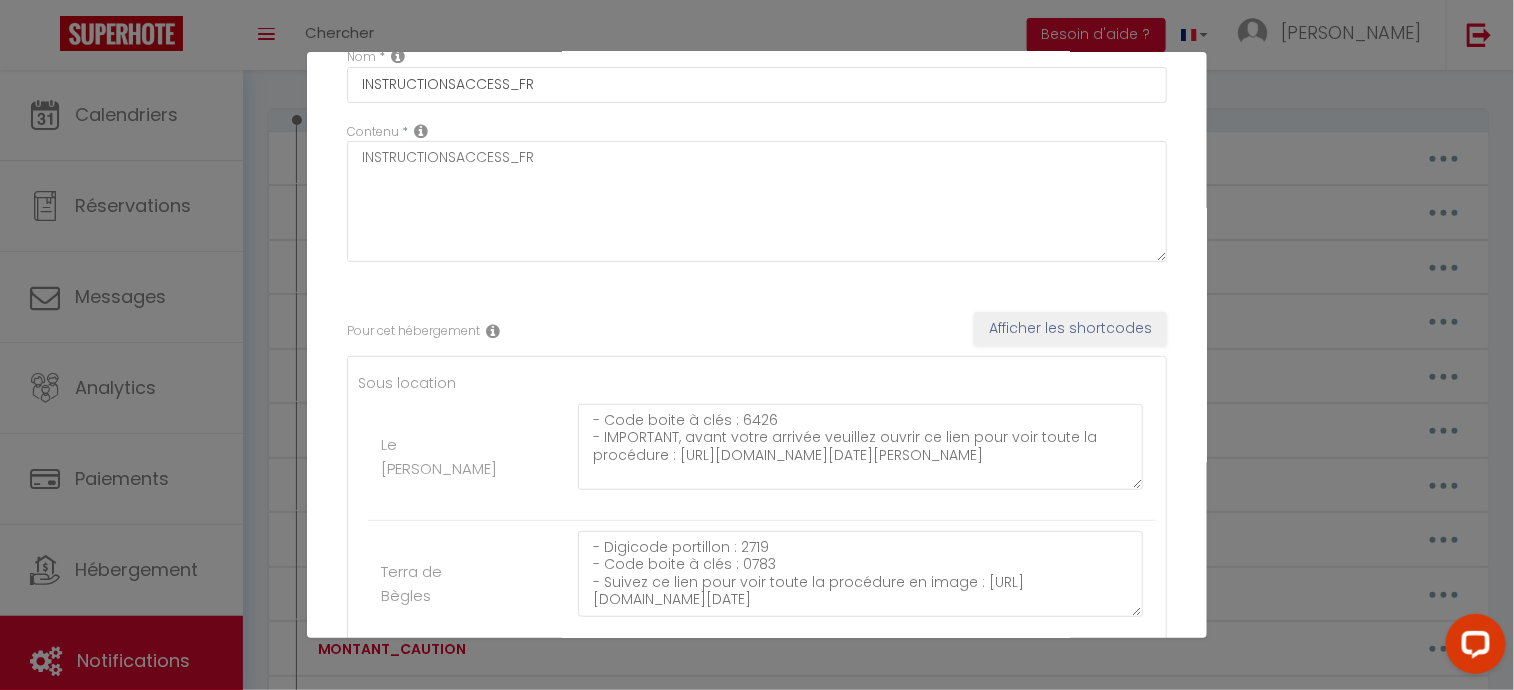 scroll, scrollTop: 199, scrollLeft: 0, axis: vertical 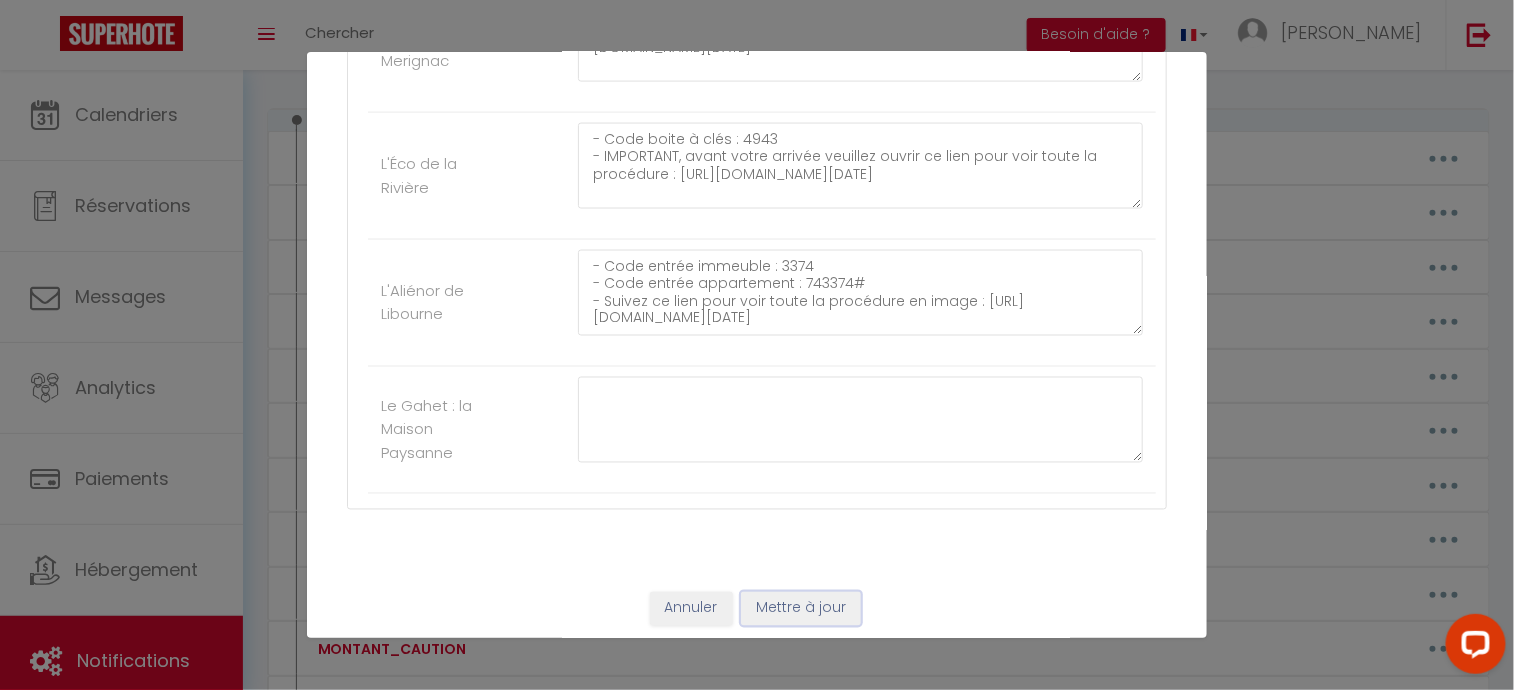 click on "Mettre à jour" at bounding box center [801, 609] 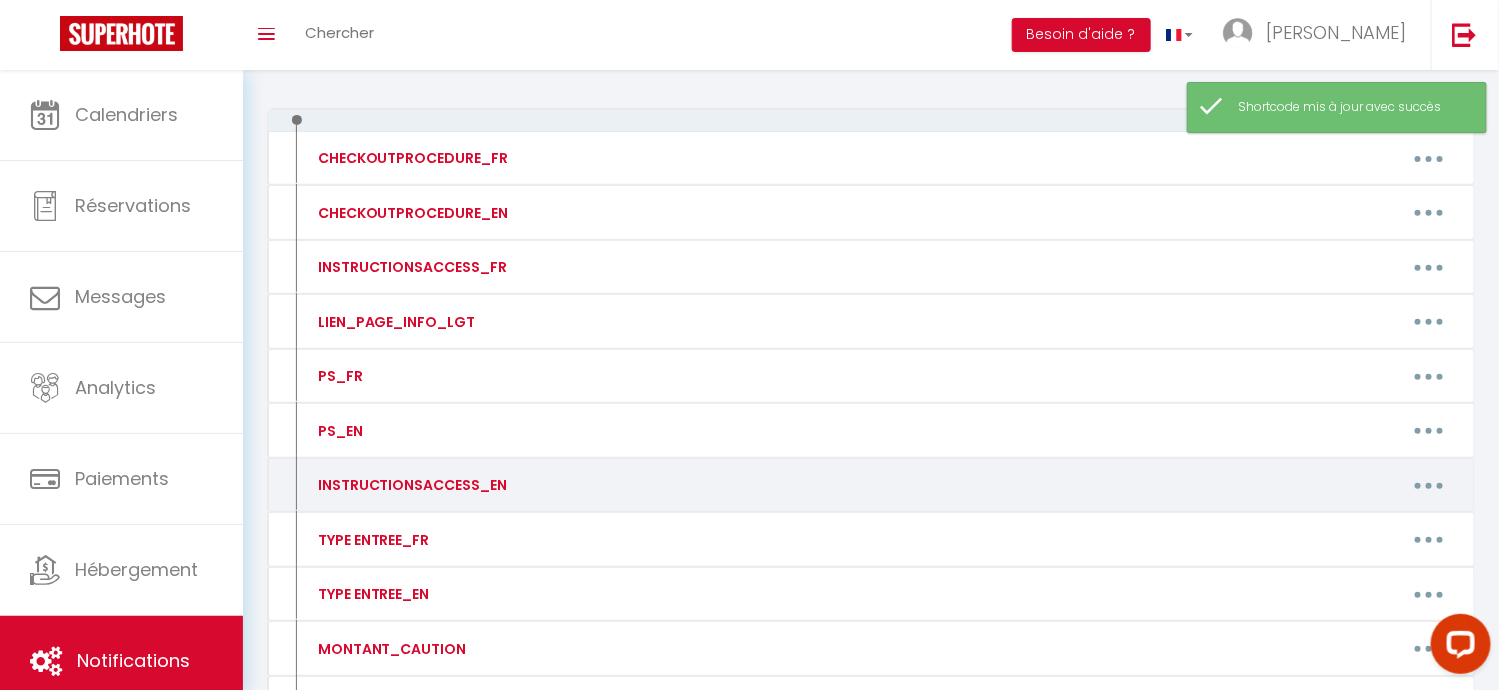 click at bounding box center (1429, 486) 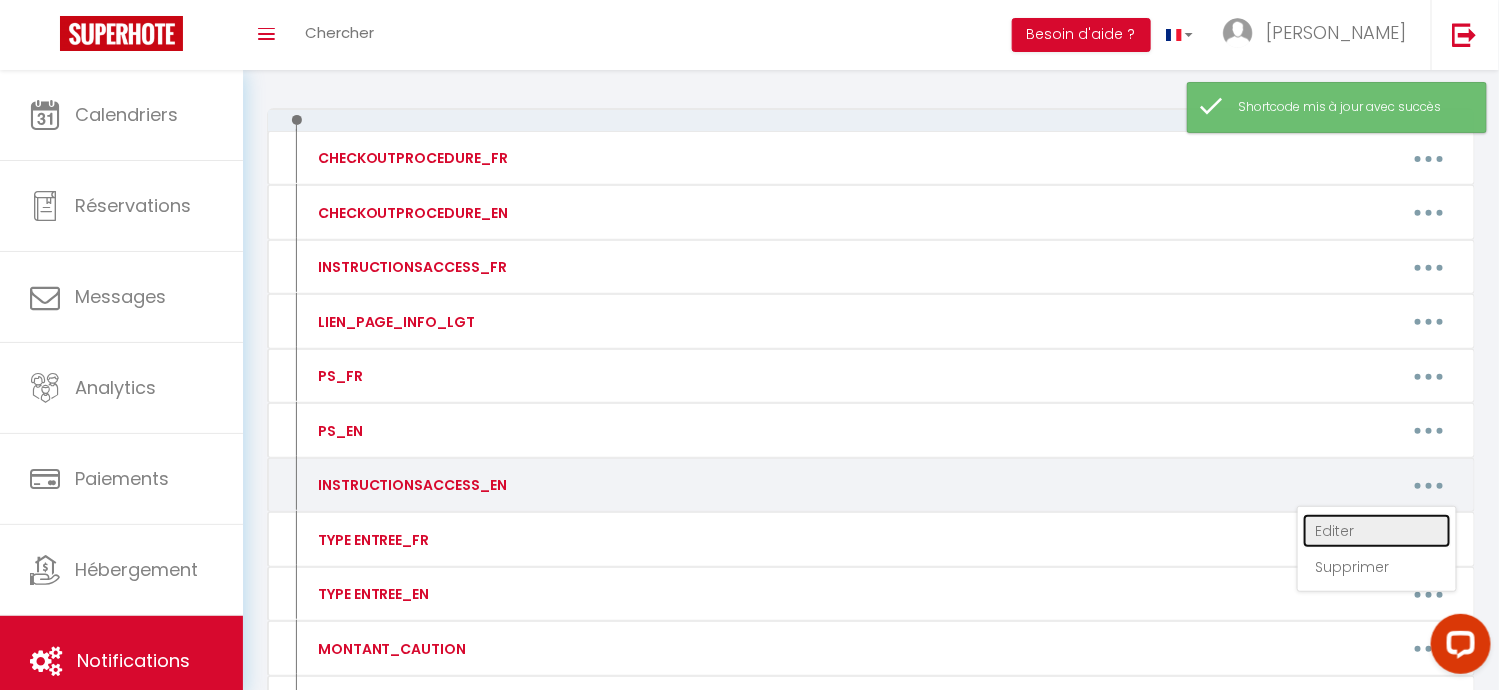 click on "Editer" at bounding box center (1377, 531) 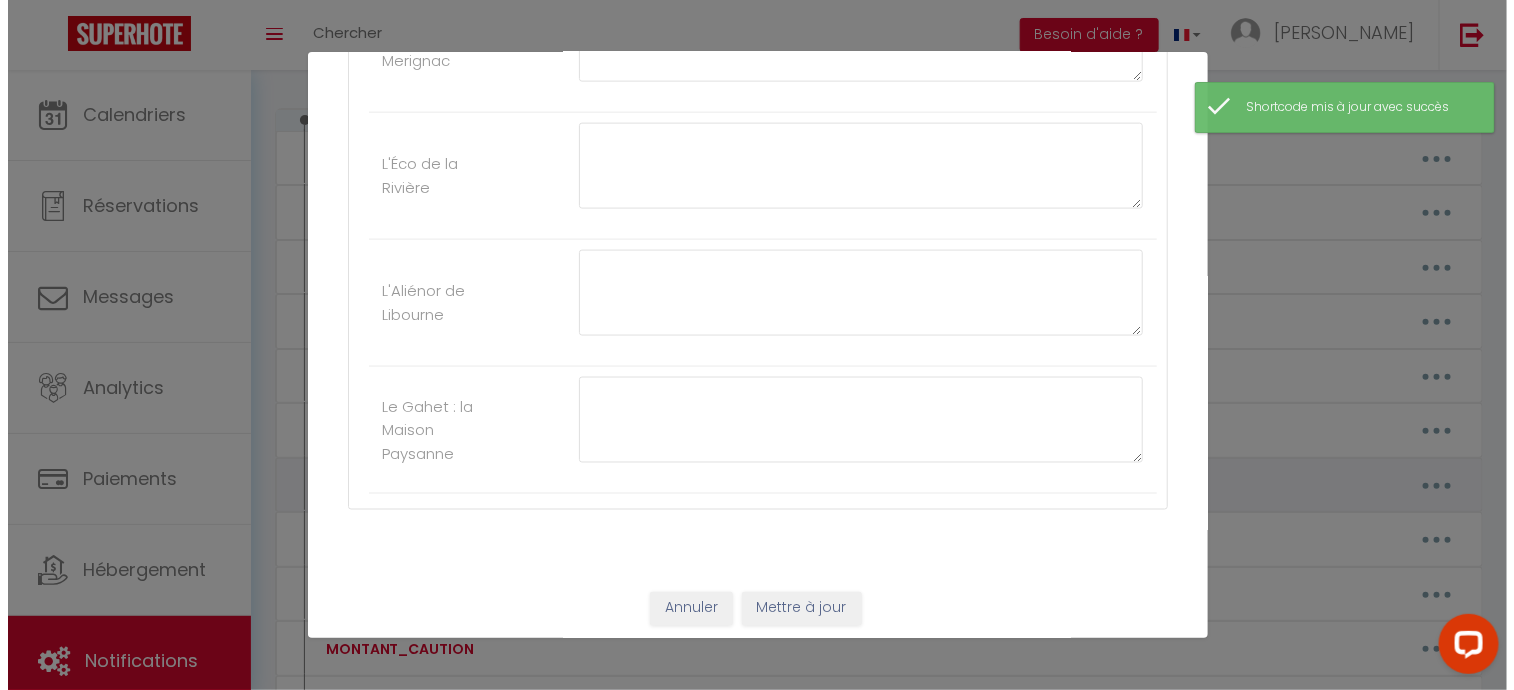 type on "INSTRUCTIONSACCESS_EN" 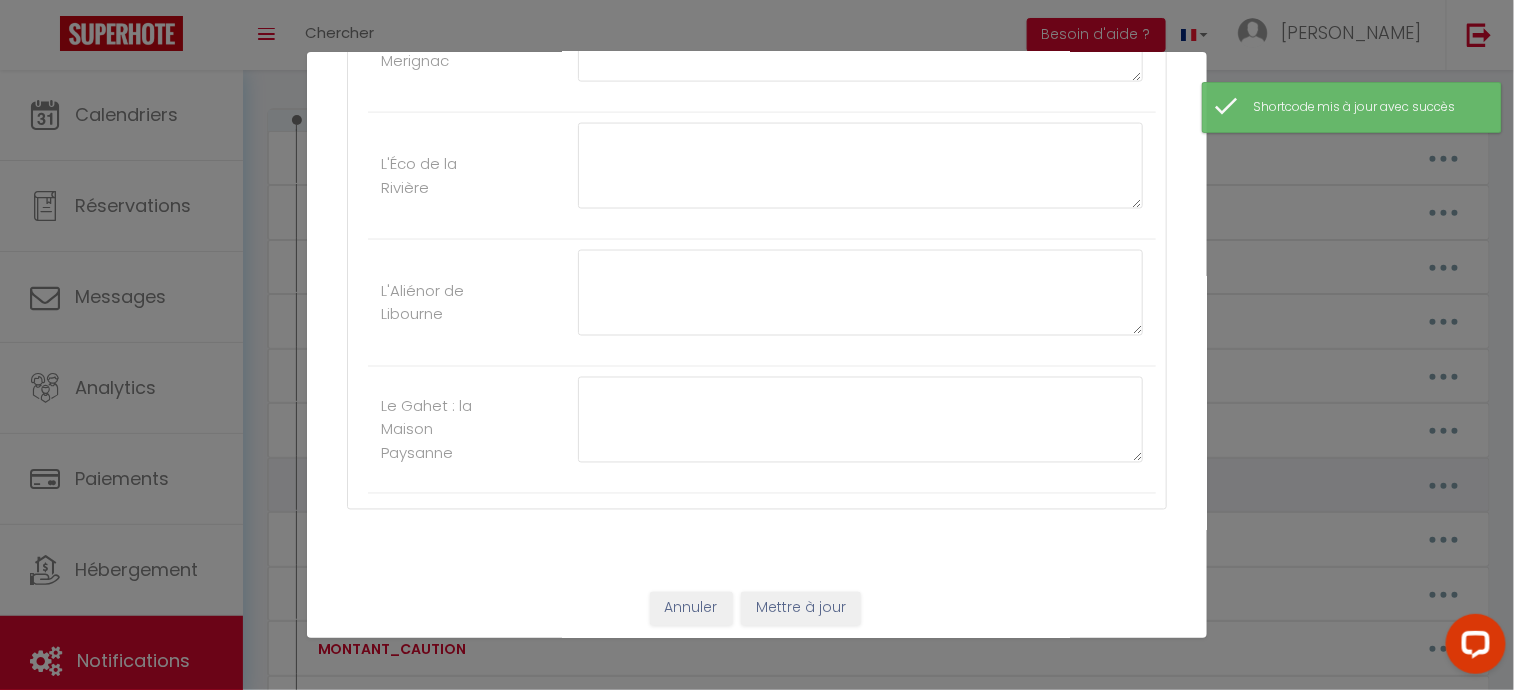 type on "- Keybox code : 1412
- Follow this link to see the whole picture procedure : [URL][DOMAIN_NAME][DATE]" 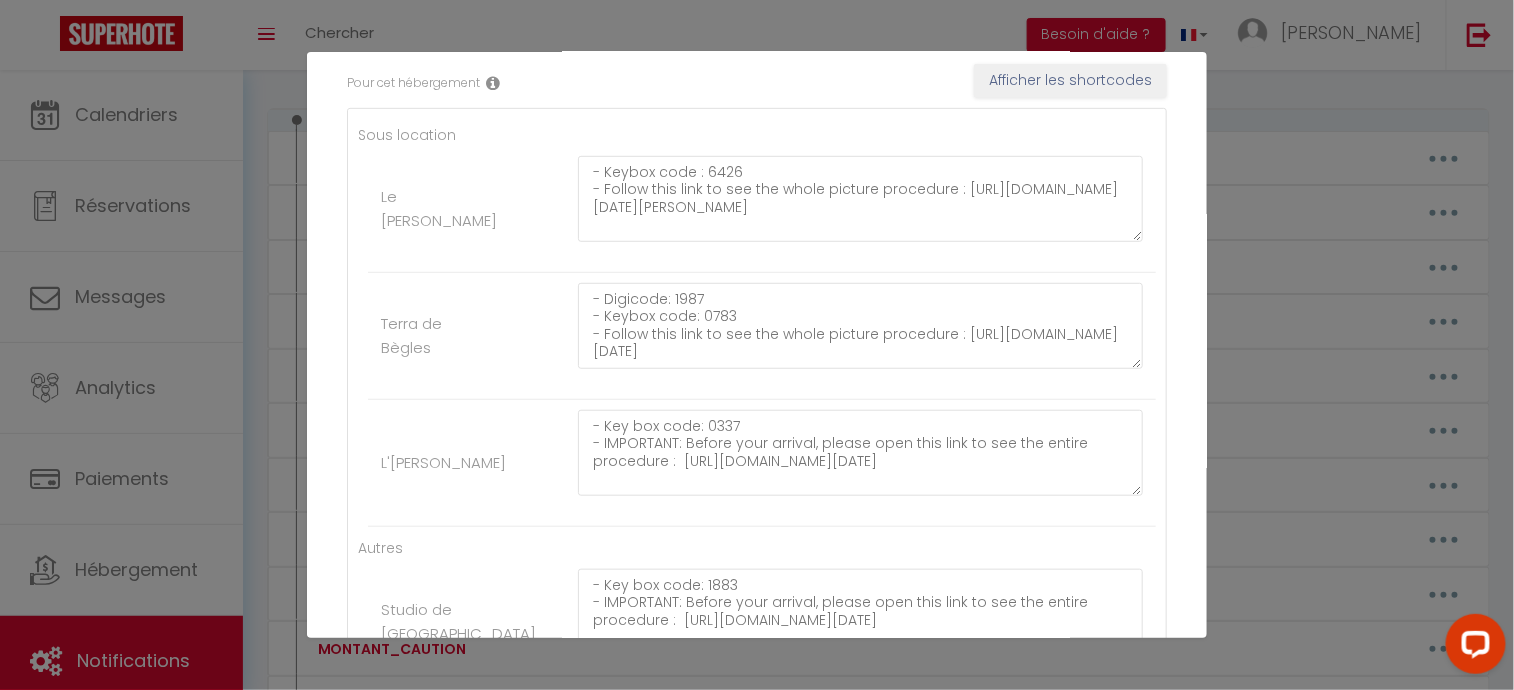 scroll, scrollTop: 447, scrollLeft: 0, axis: vertical 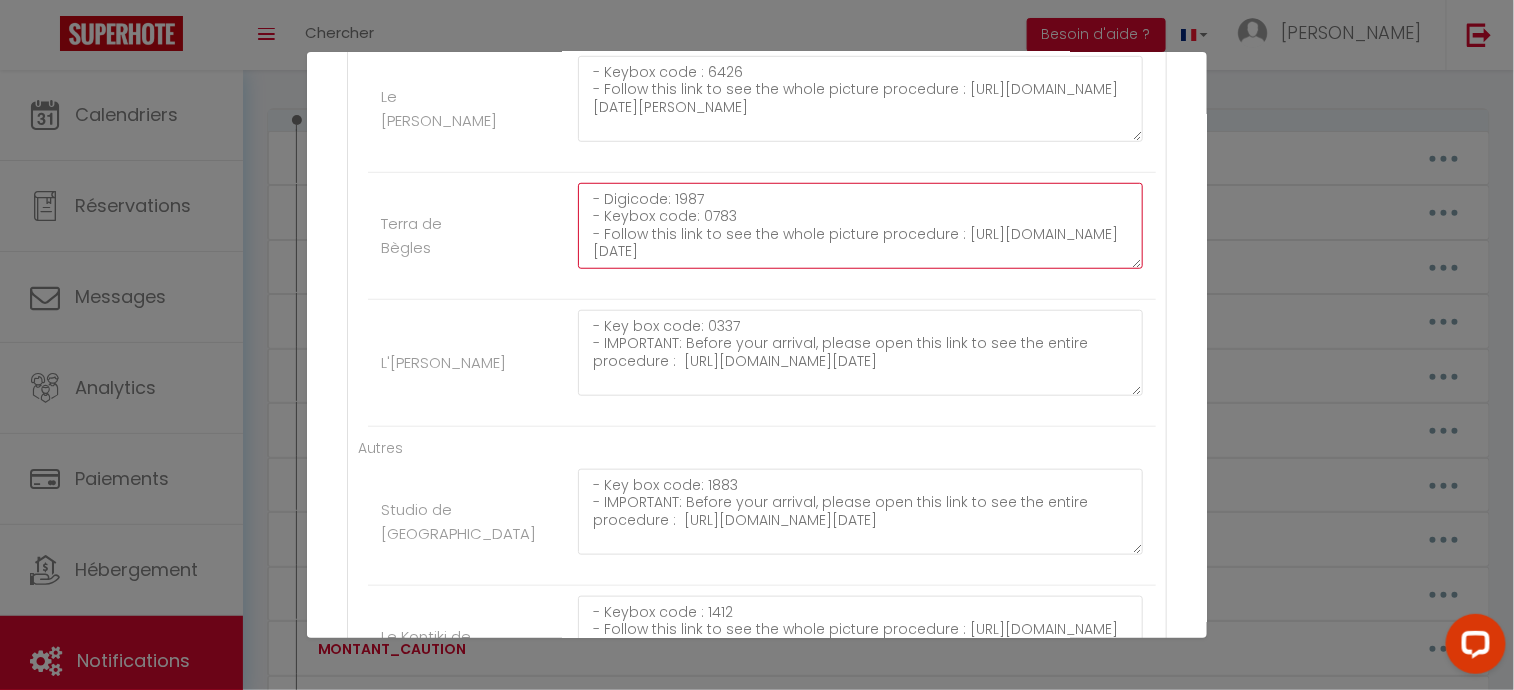 drag, startPoint x: 696, startPoint y: 214, endPoint x: 729, endPoint y: 214, distance: 33 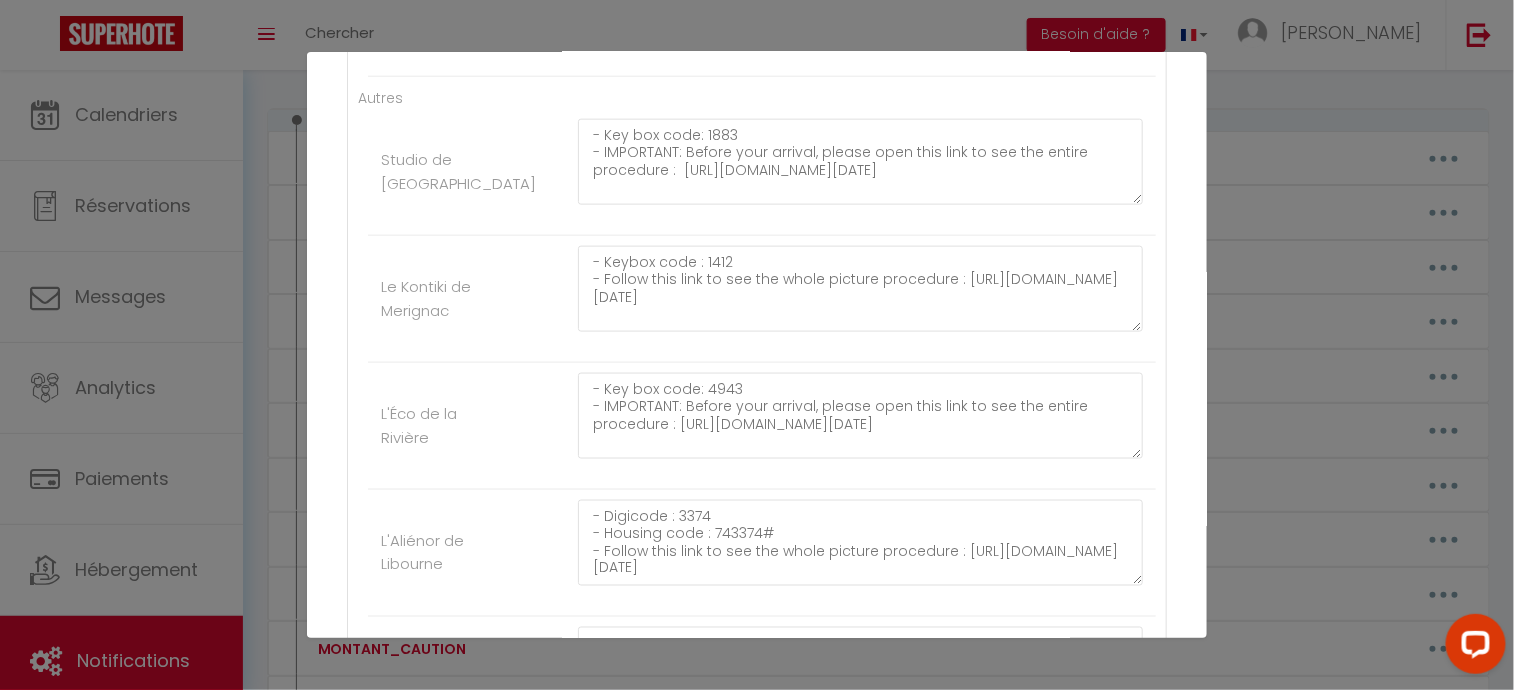 scroll, scrollTop: 1047, scrollLeft: 0, axis: vertical 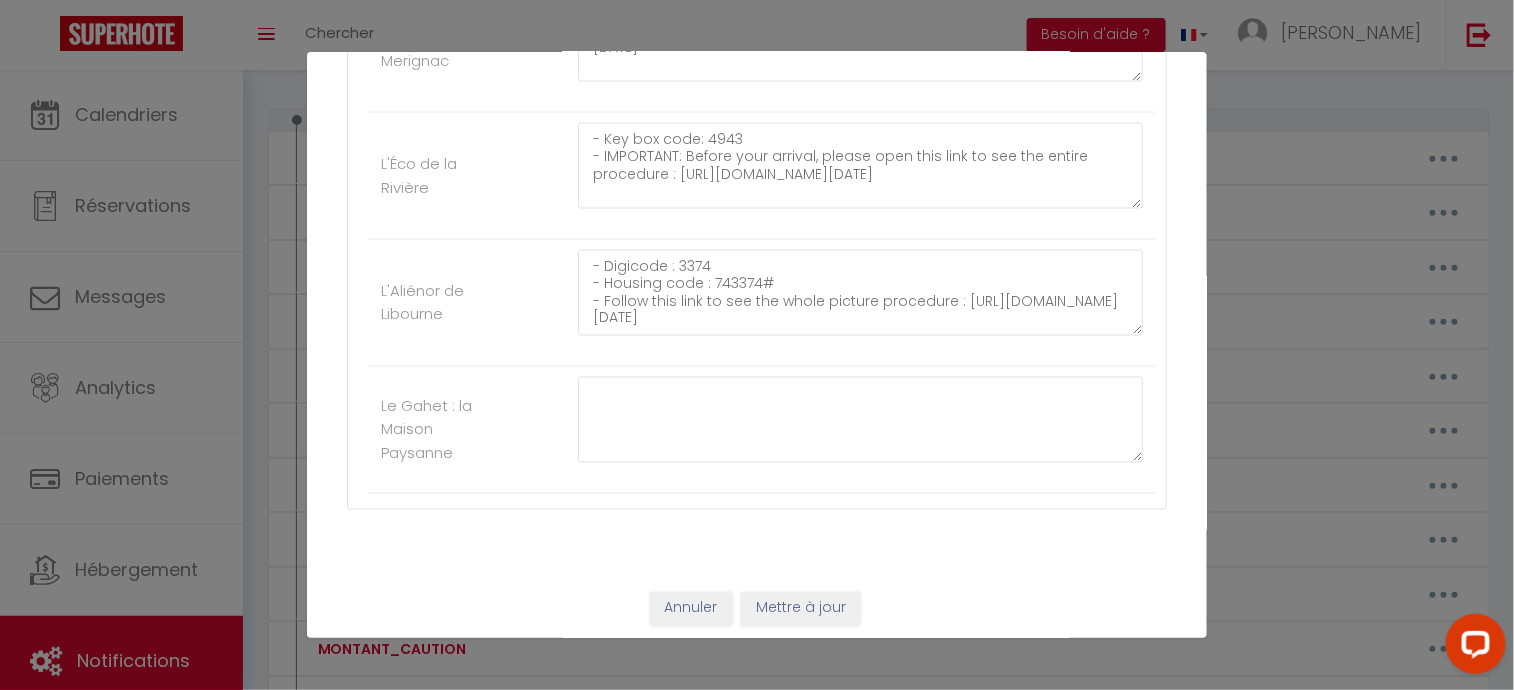 type on "- Digicode: 1987
- Keybox code: 2719
- Follow this link to see the whole picture procedure : [URL][DOMAIN_NAME][DATE]" 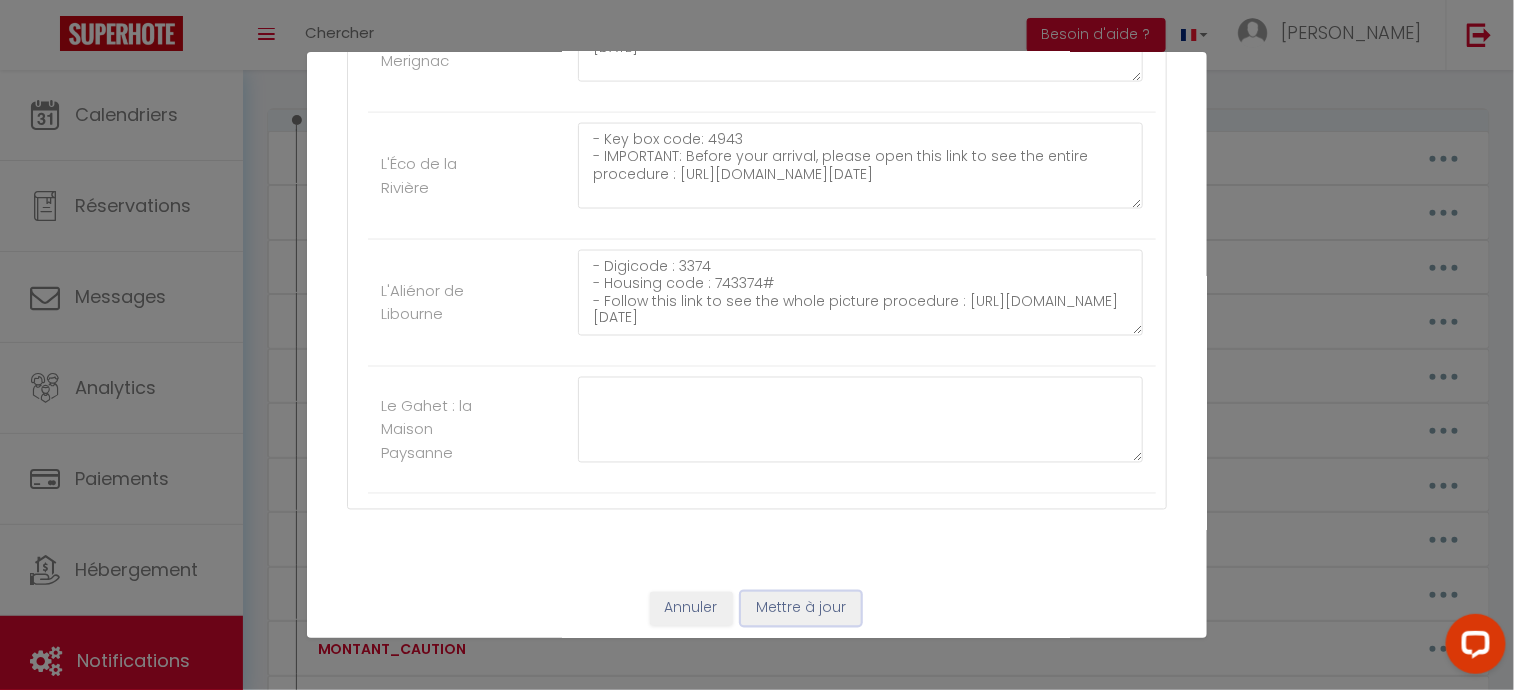 click on "Mettre à jour" at bounding box center [801, 609] 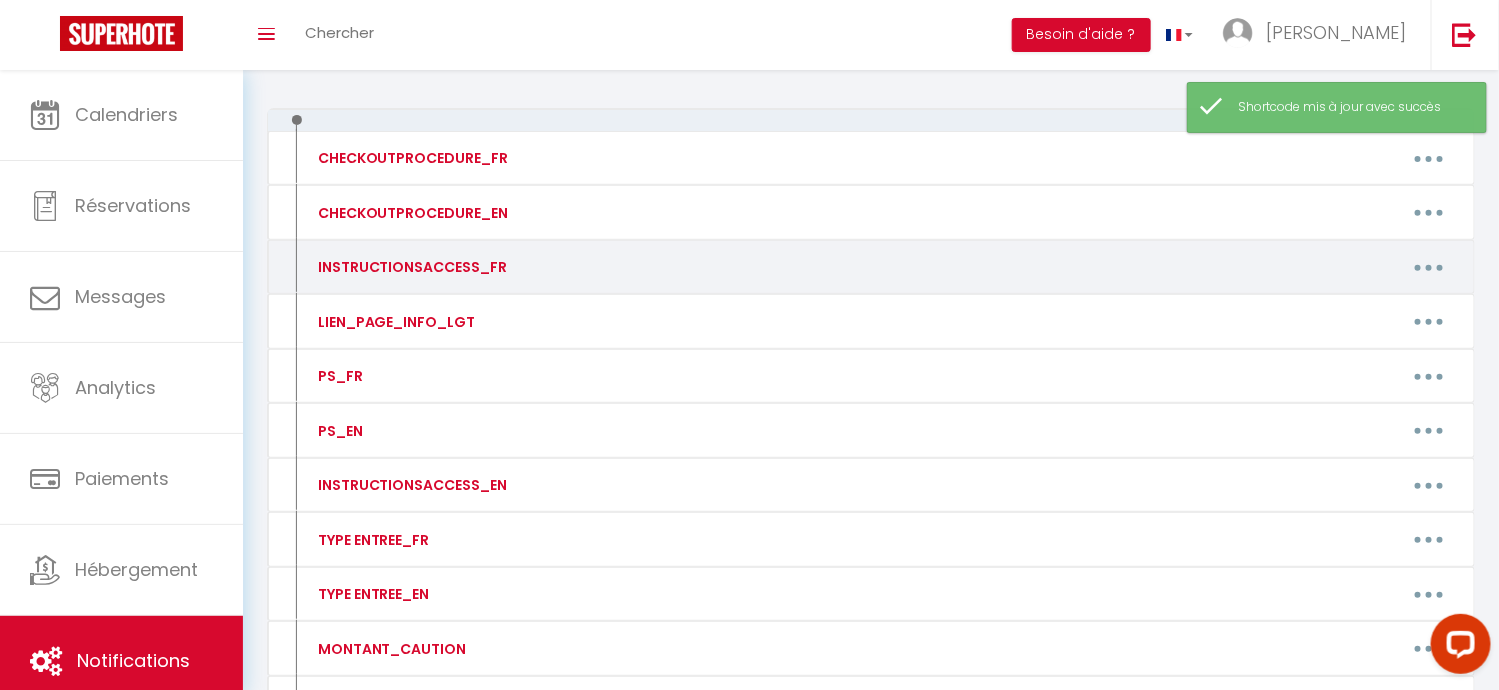 click at bounding box center [1429, 267] 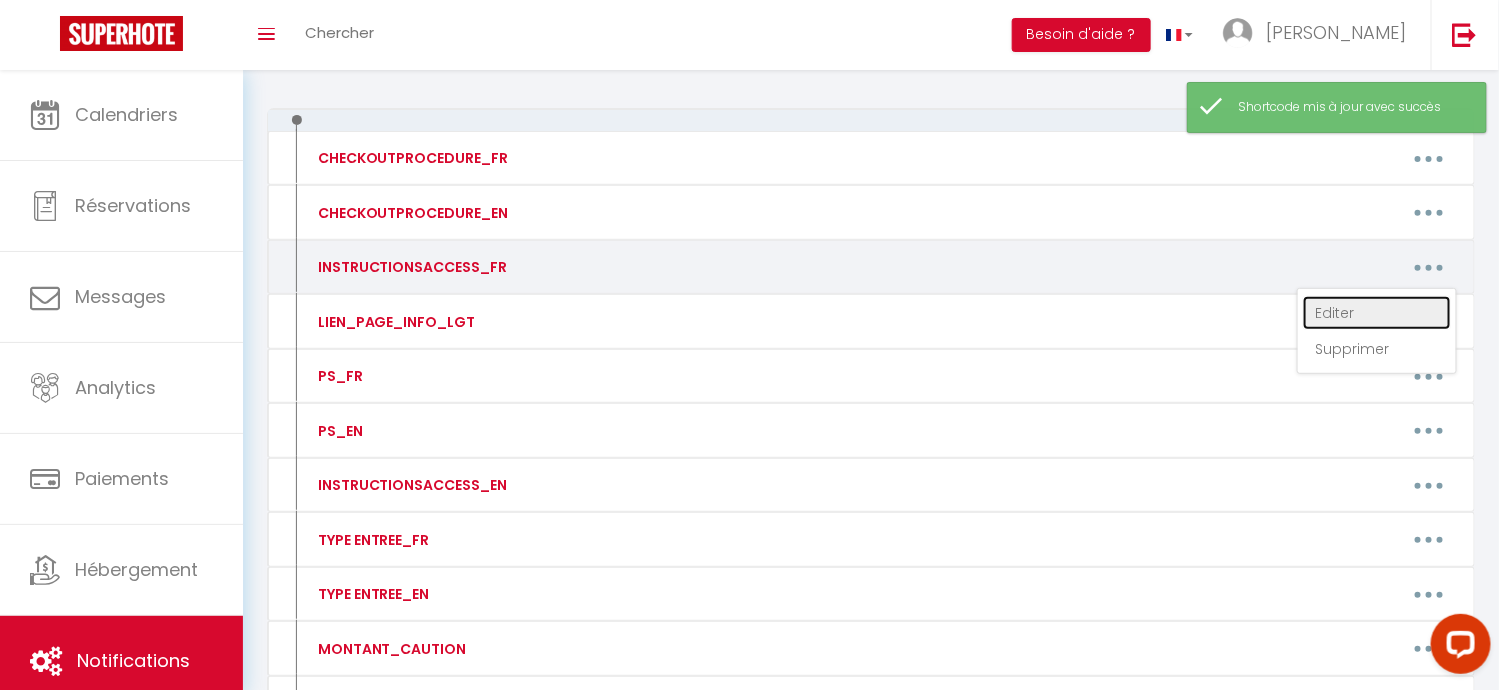 click on "Editer" at bounding box center [1377, 313] 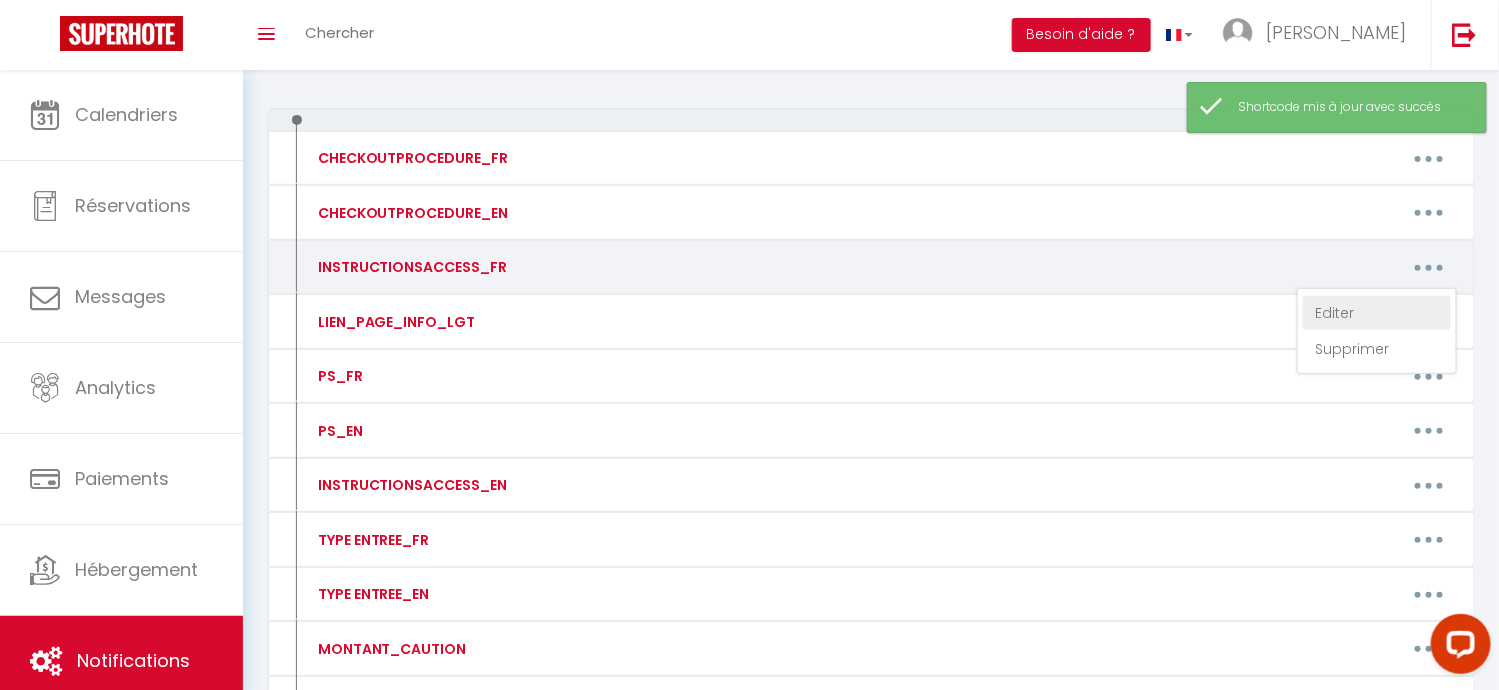 type on "INSTRUCTIONSACCESS_FR" 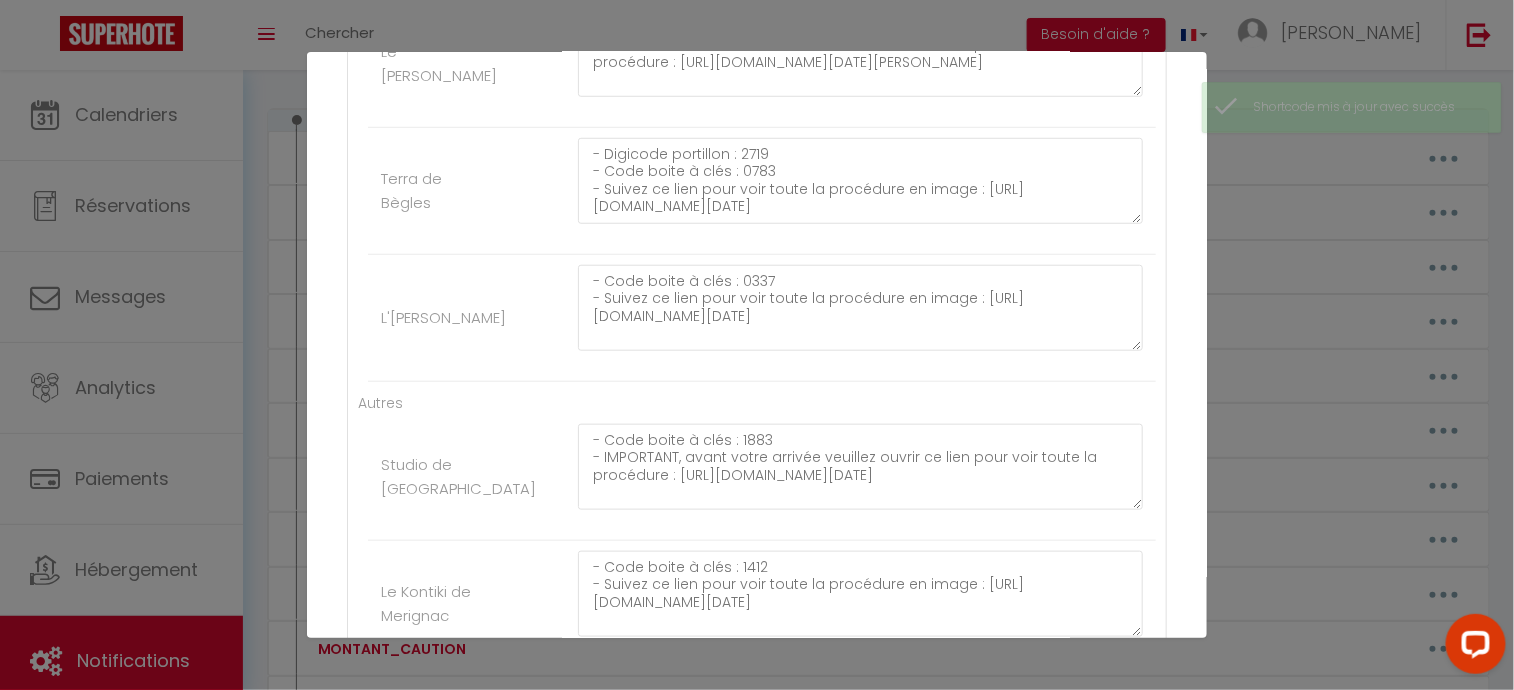 scroll, scrollTop: 447, scrollLeft: 0, axis: vertical 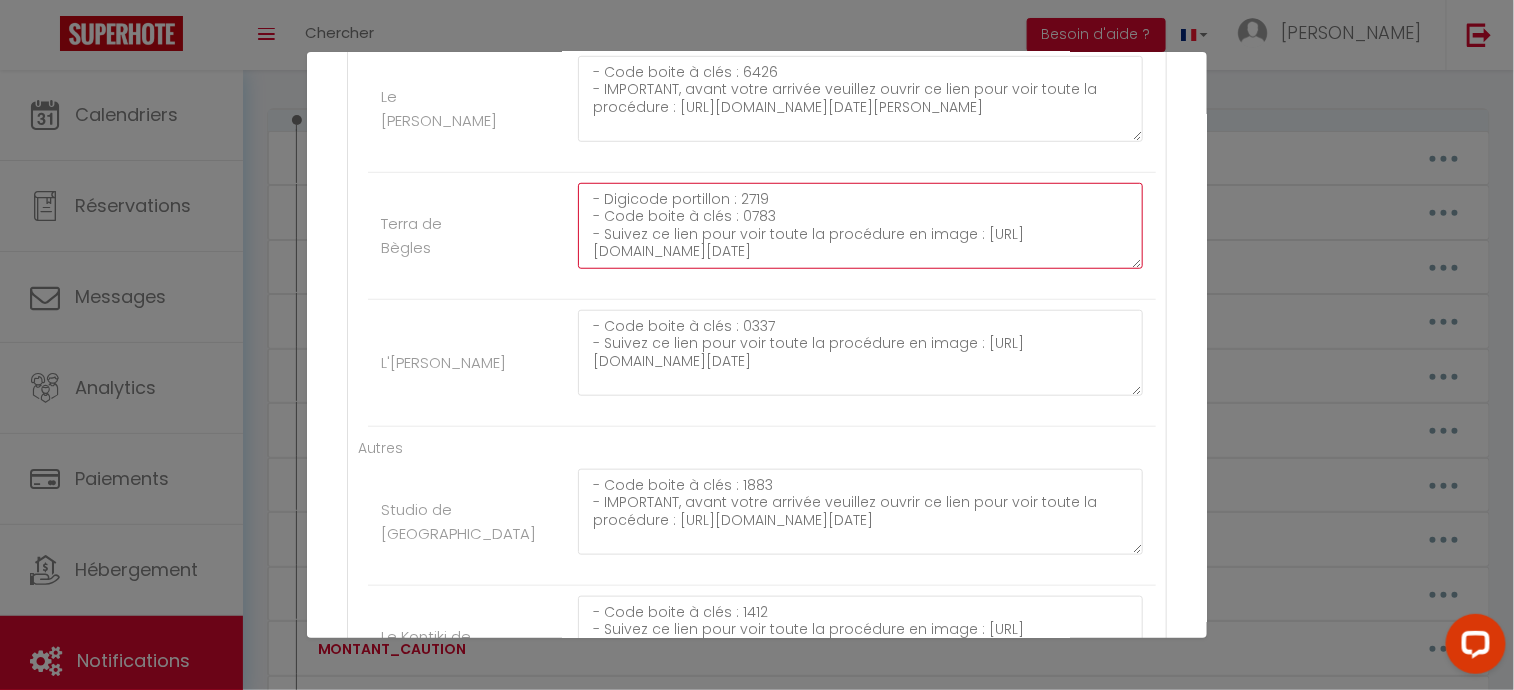 drag, startPoint x: 732, startPoint y: 196, endPoint x: 759, endPoint y: 195, distance: 27.018513 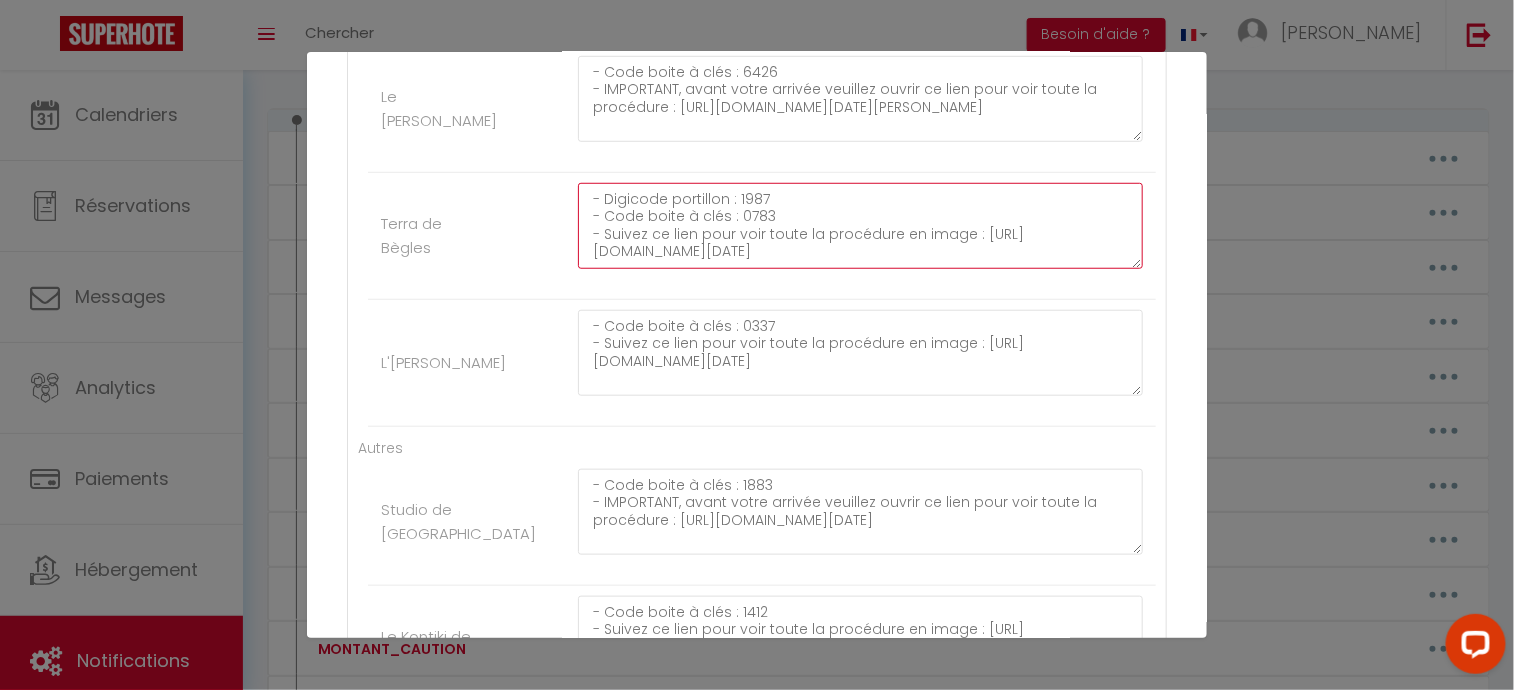 drag, startPoint x: 733, startPoint y: 215, endPoint x: 780, endPoint y: 220, distance: 47.26521 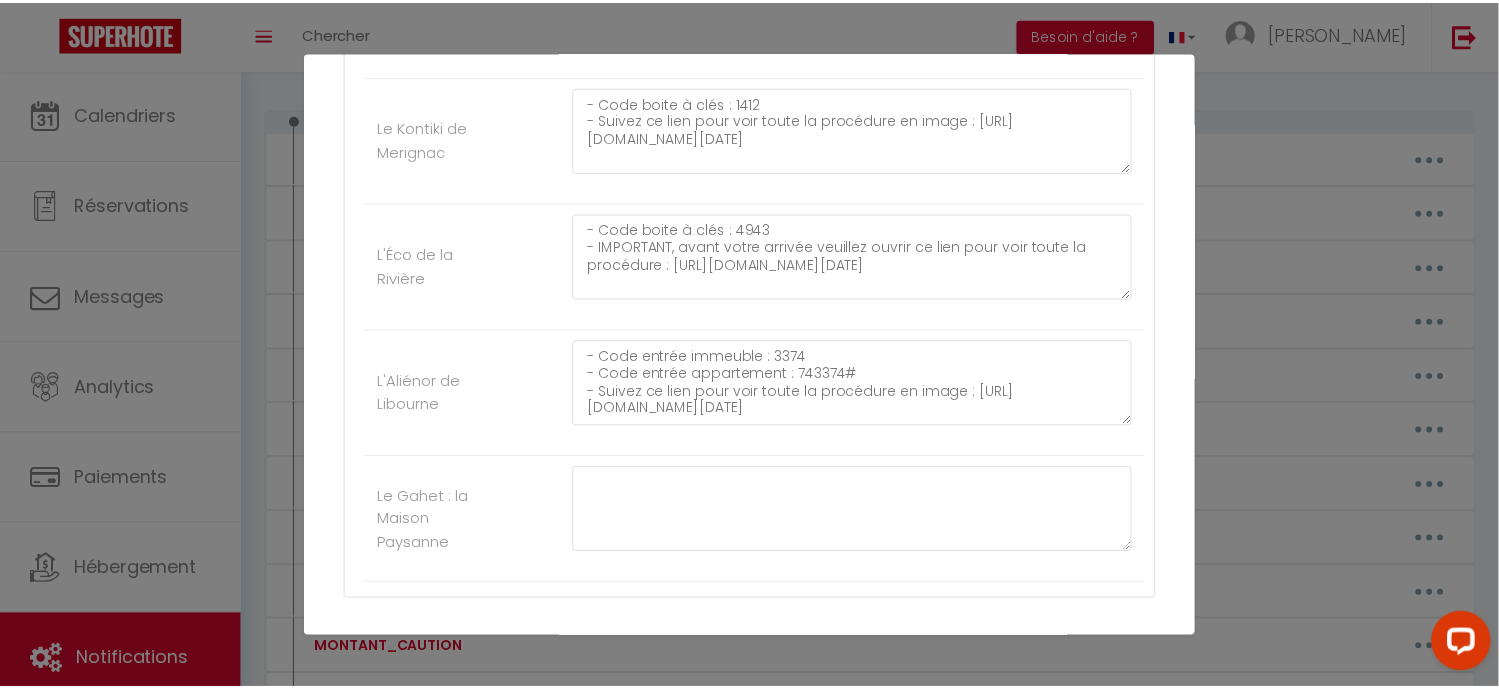 scroll, scrollTop: 1047, scrollLeft: 0, axis: vertical 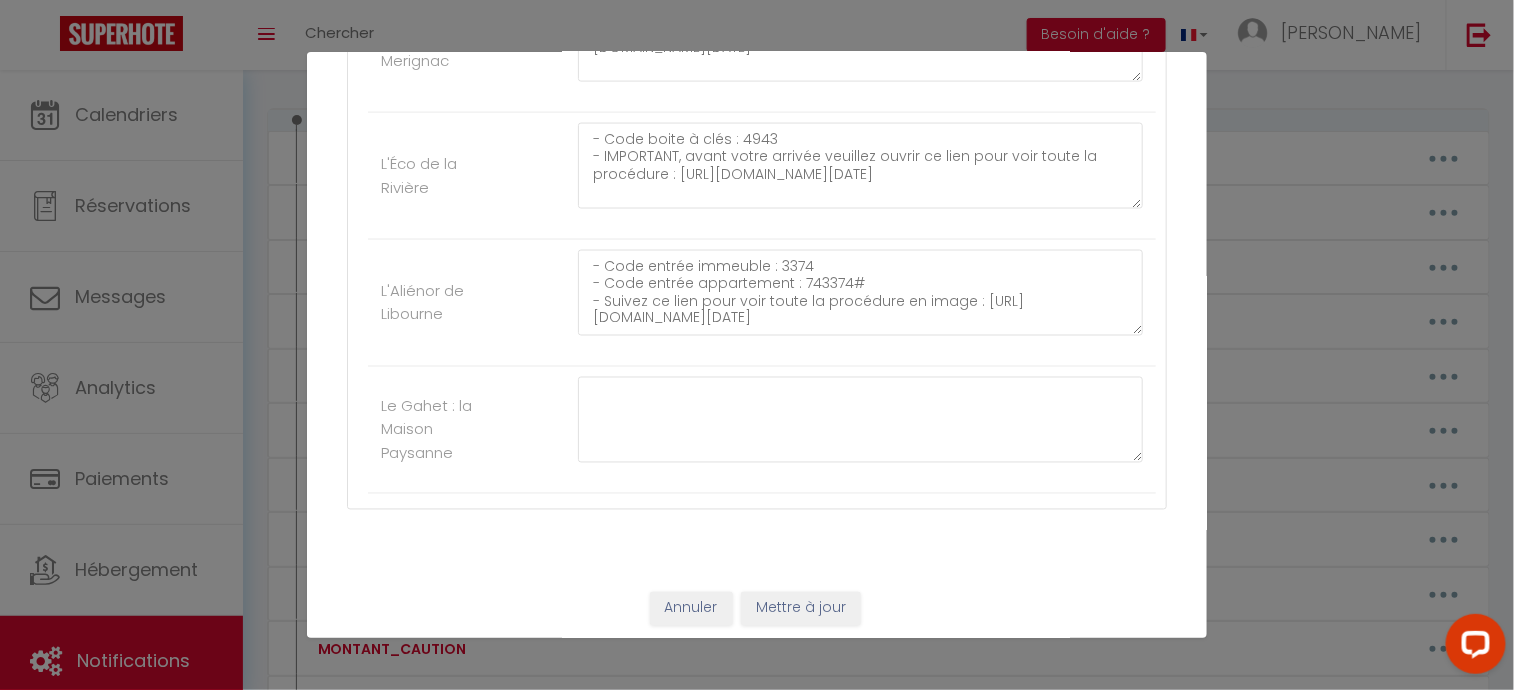 type on "- Digicode portillon : 1987
- Code boite à clés : 2719
- Suivez ce lien pour voir toute la procédure en image : [URL][DOMAIN_NAME][DATE]" 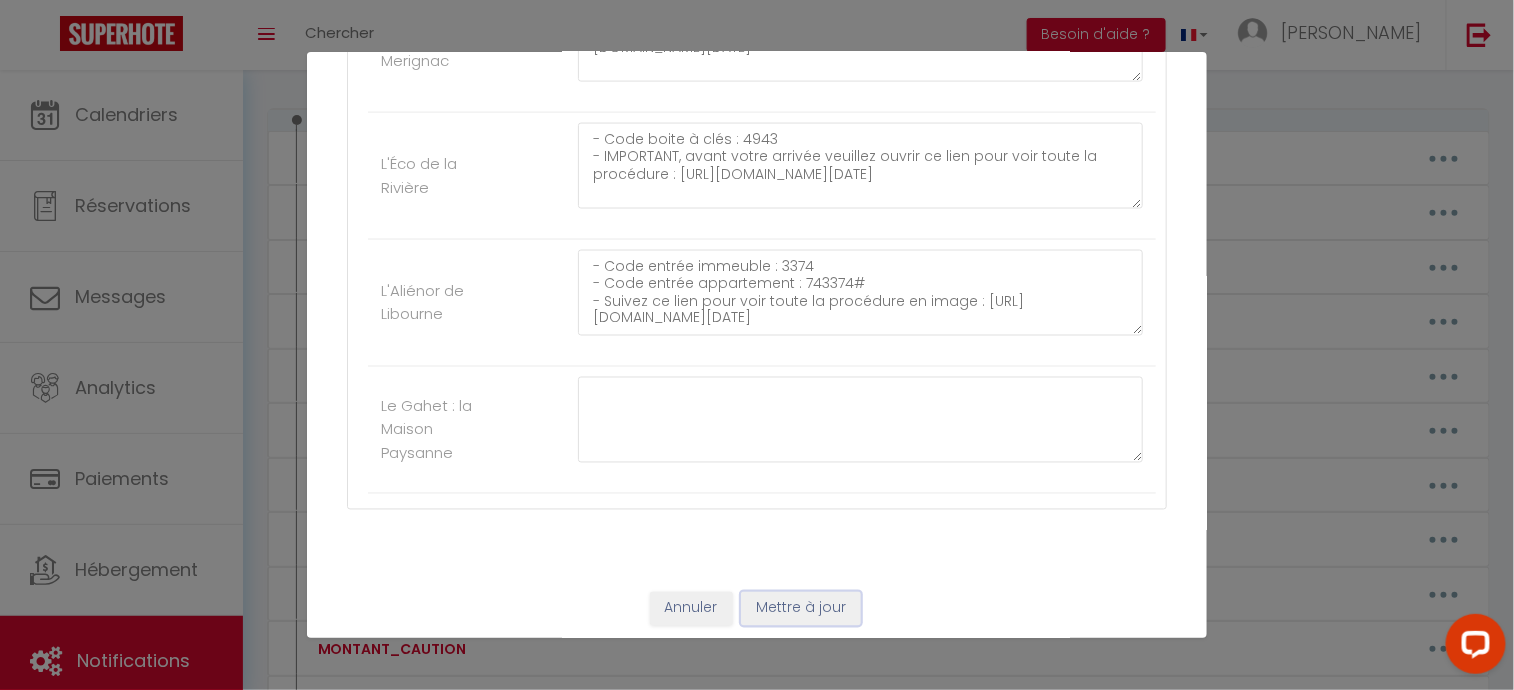 click on "Mettre à jour" at bounding box center [801, 609] 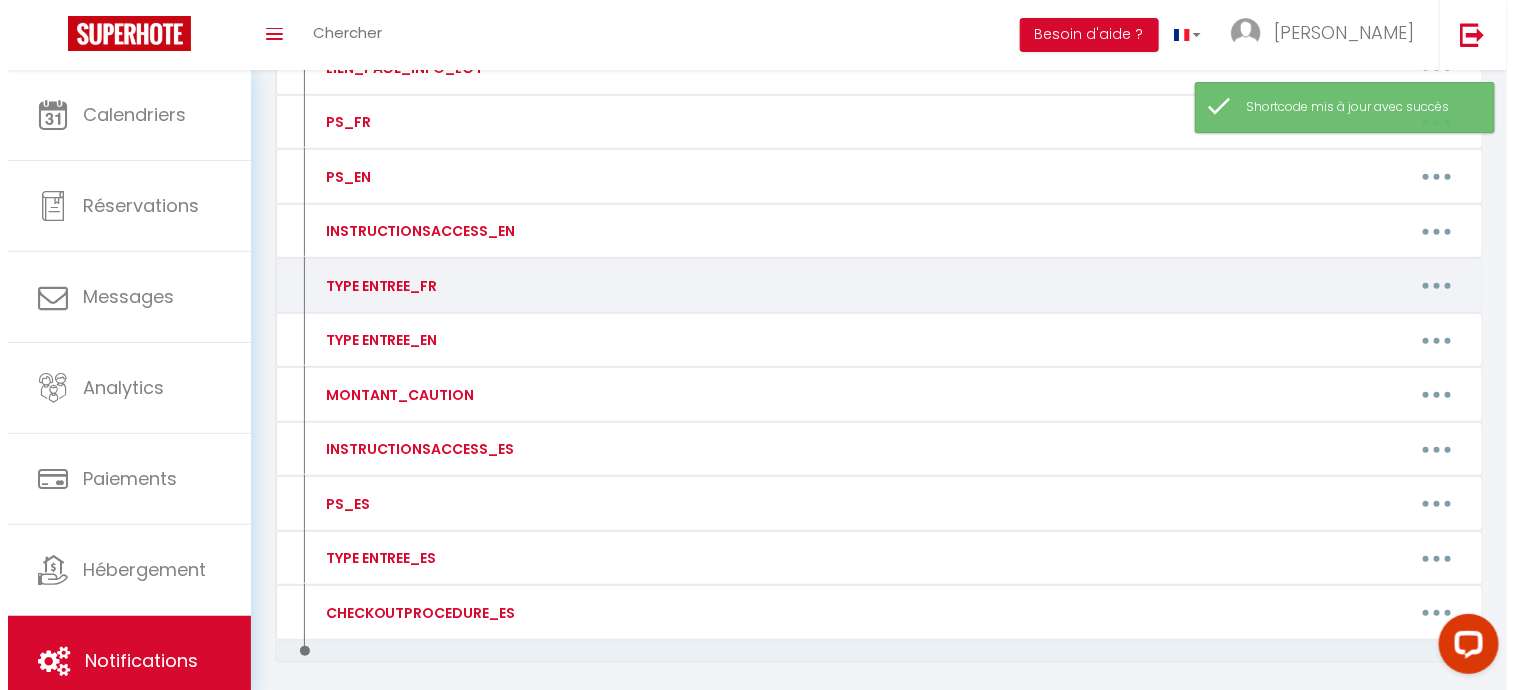 scroll, scrollTop: 499, scrollLeft: 0, axis: vertical 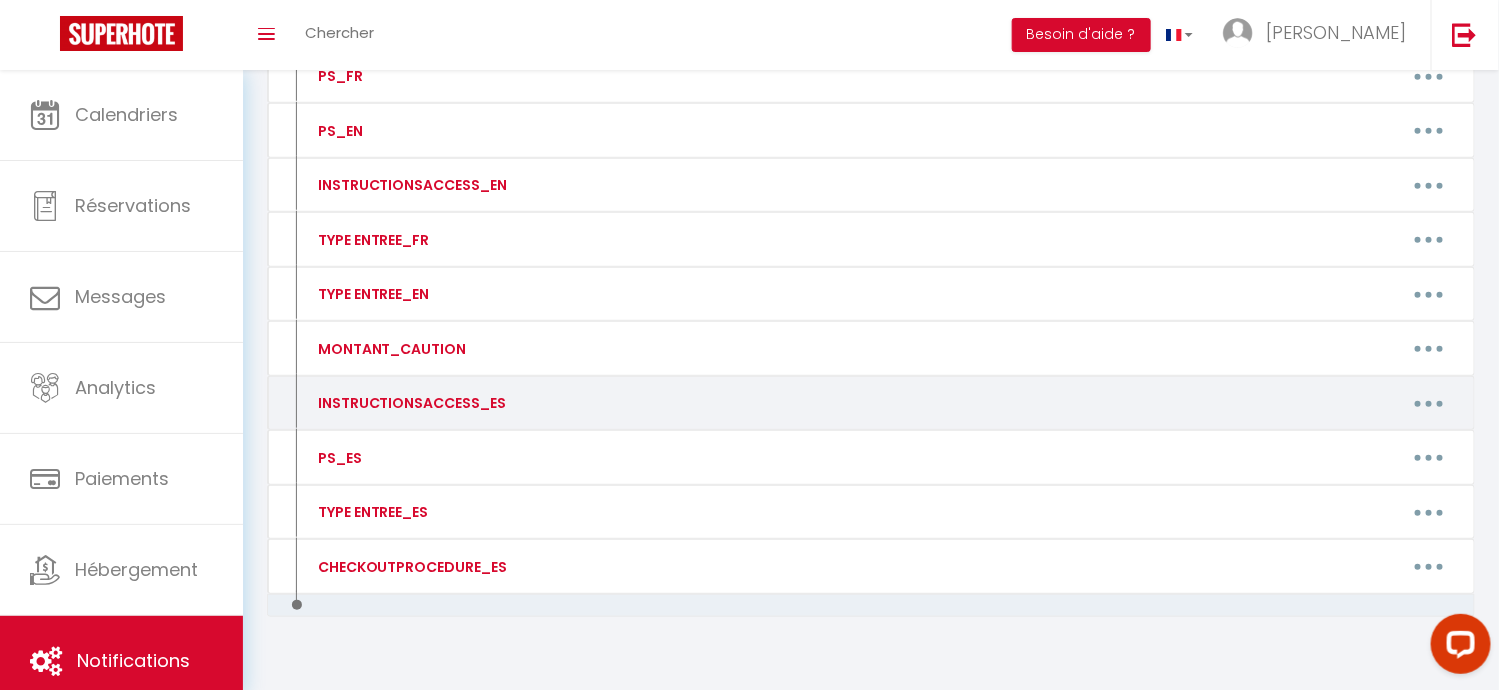 click at bounding box center [1429, 403] 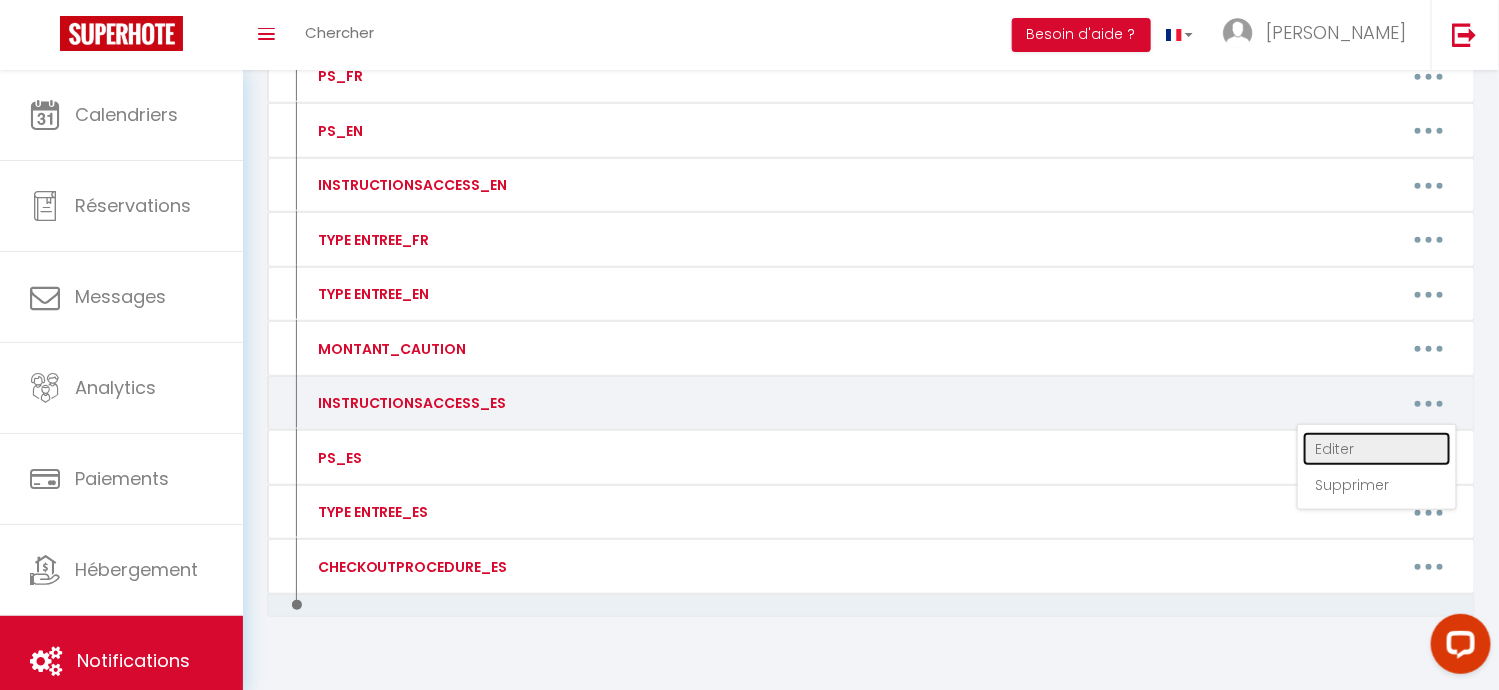 click on "Editer" at bounding box center [1377, 449] 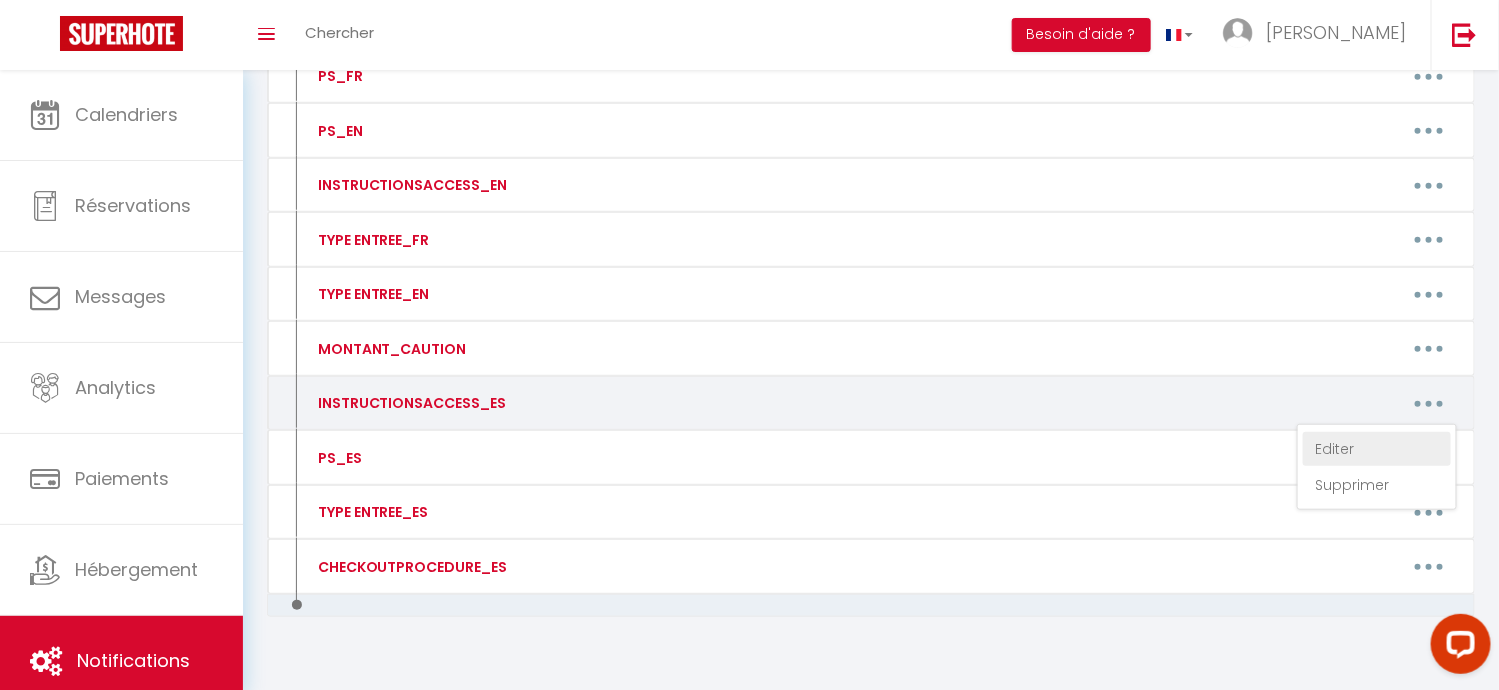 type on "INSTRUCTIONSACCESS_ES" 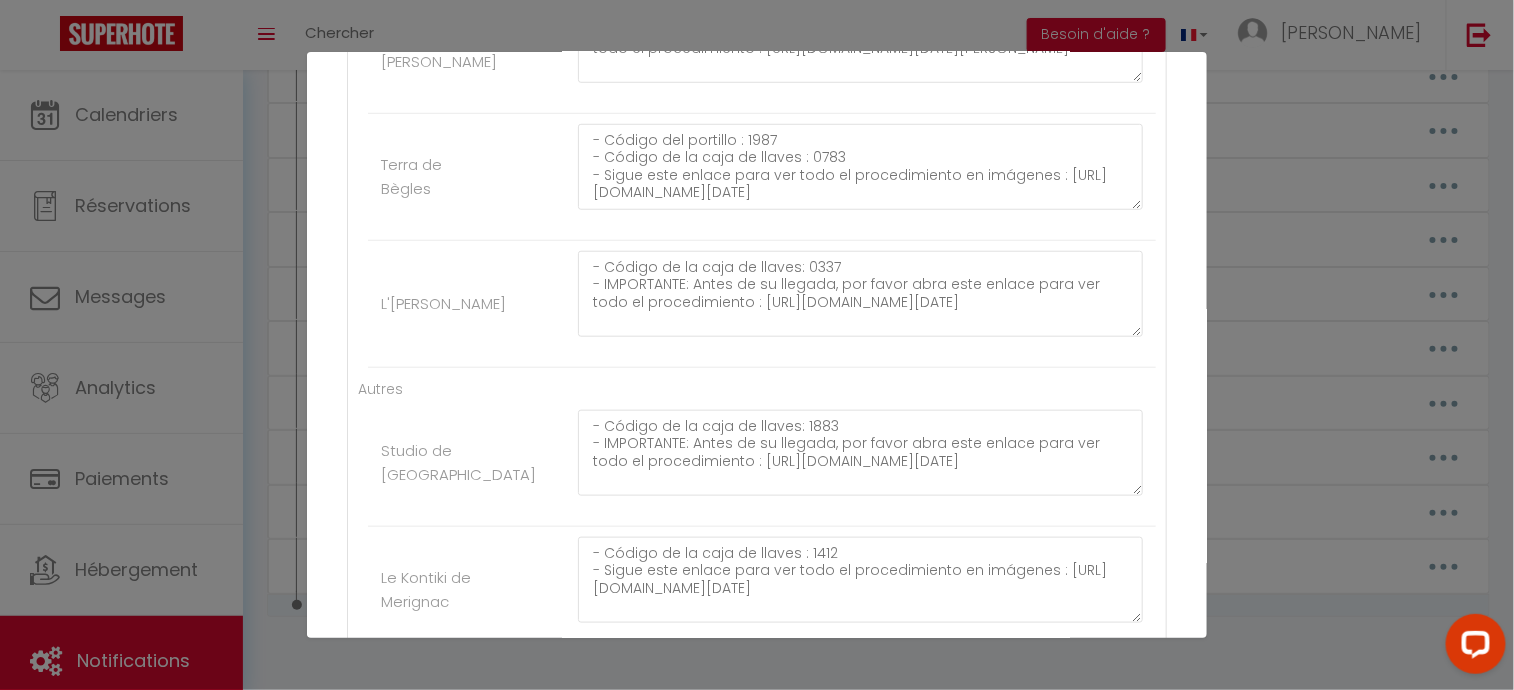 scroll, scrollTop: 447, scrollLeft: 0, axis: vertical 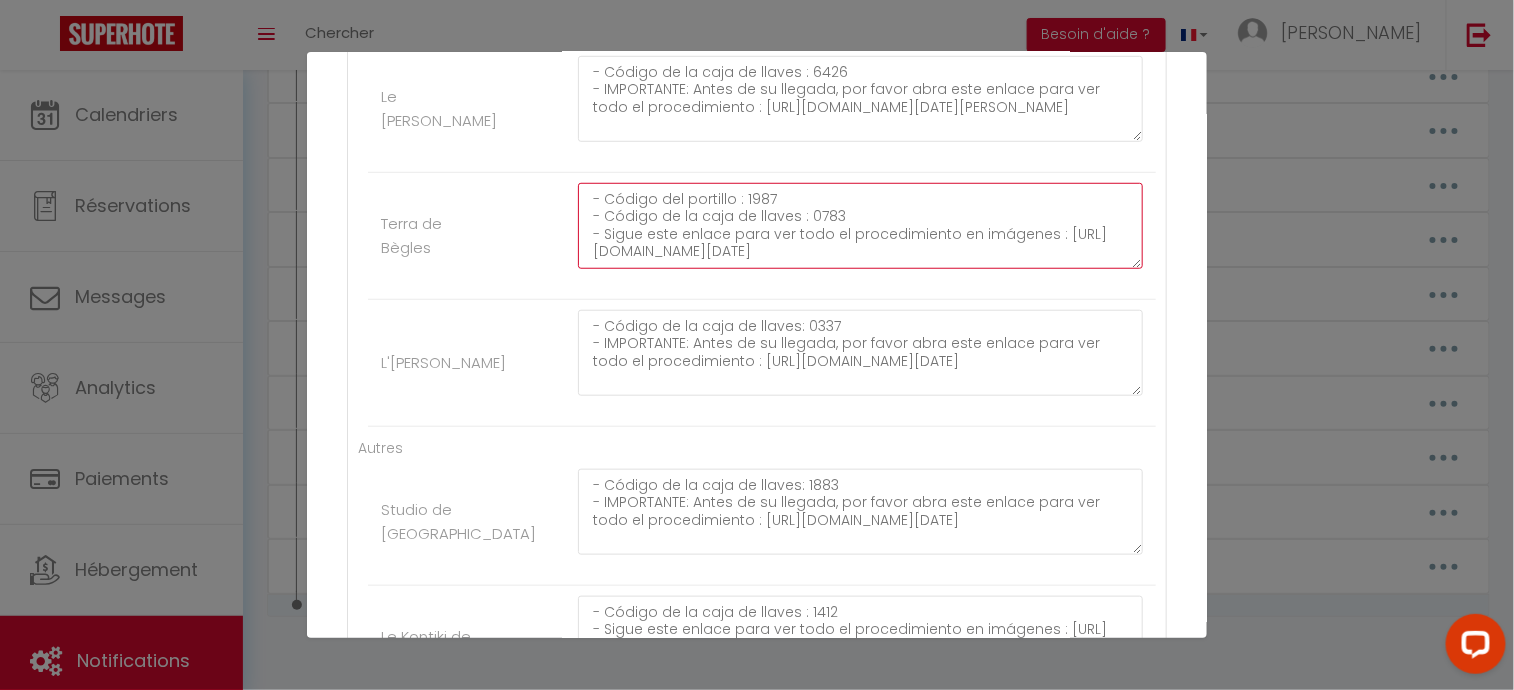 drag, startPoint x: 800, startPoint y: 217, endPoint x: 829, endPoint y: 214, distance: 29.15476 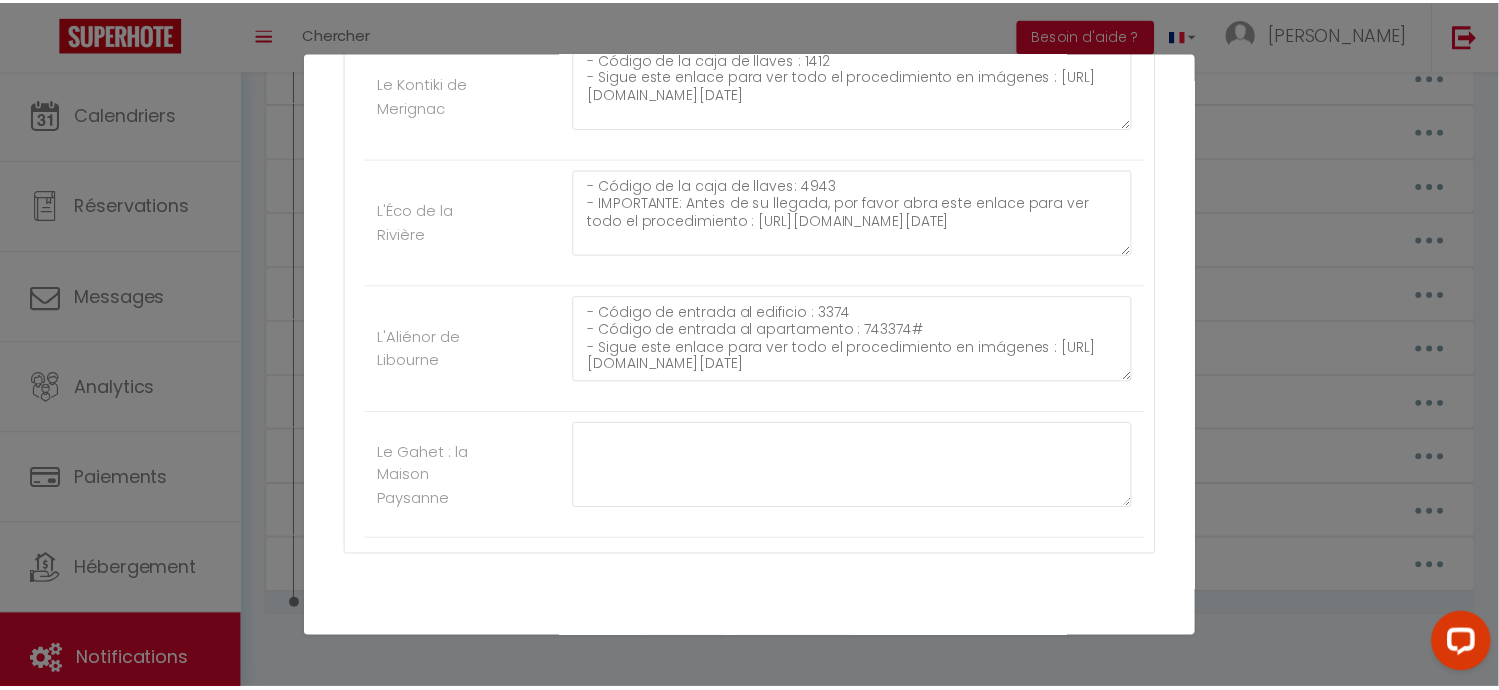 scroll, scrollTop: 1047, scrollLeft: 0, axis: vertical 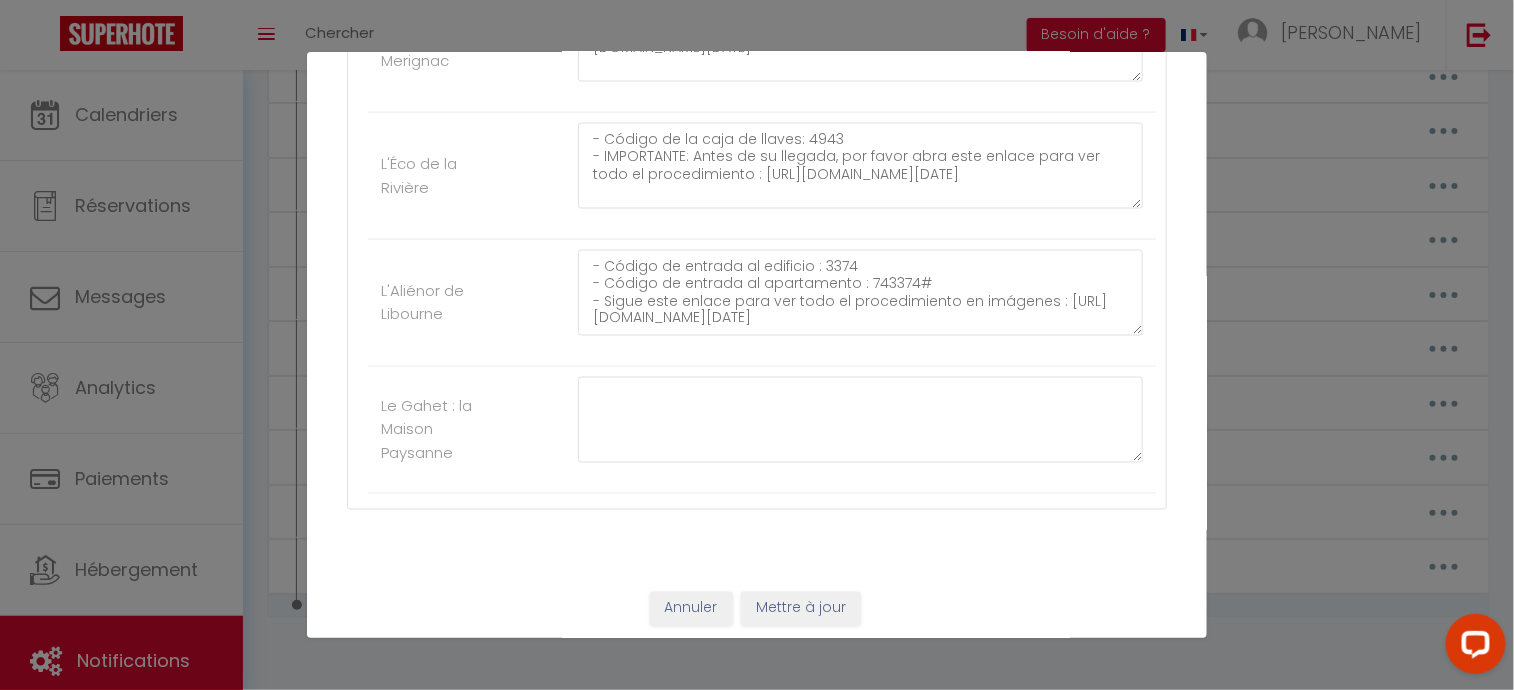 type on "- Código del portillo : 1987
- Código de la caja de llaves : 2719
- Sigue este enlace para ver todo el procedimiento en imágenes : [URL][DOMAIN_NAME][DATE]" 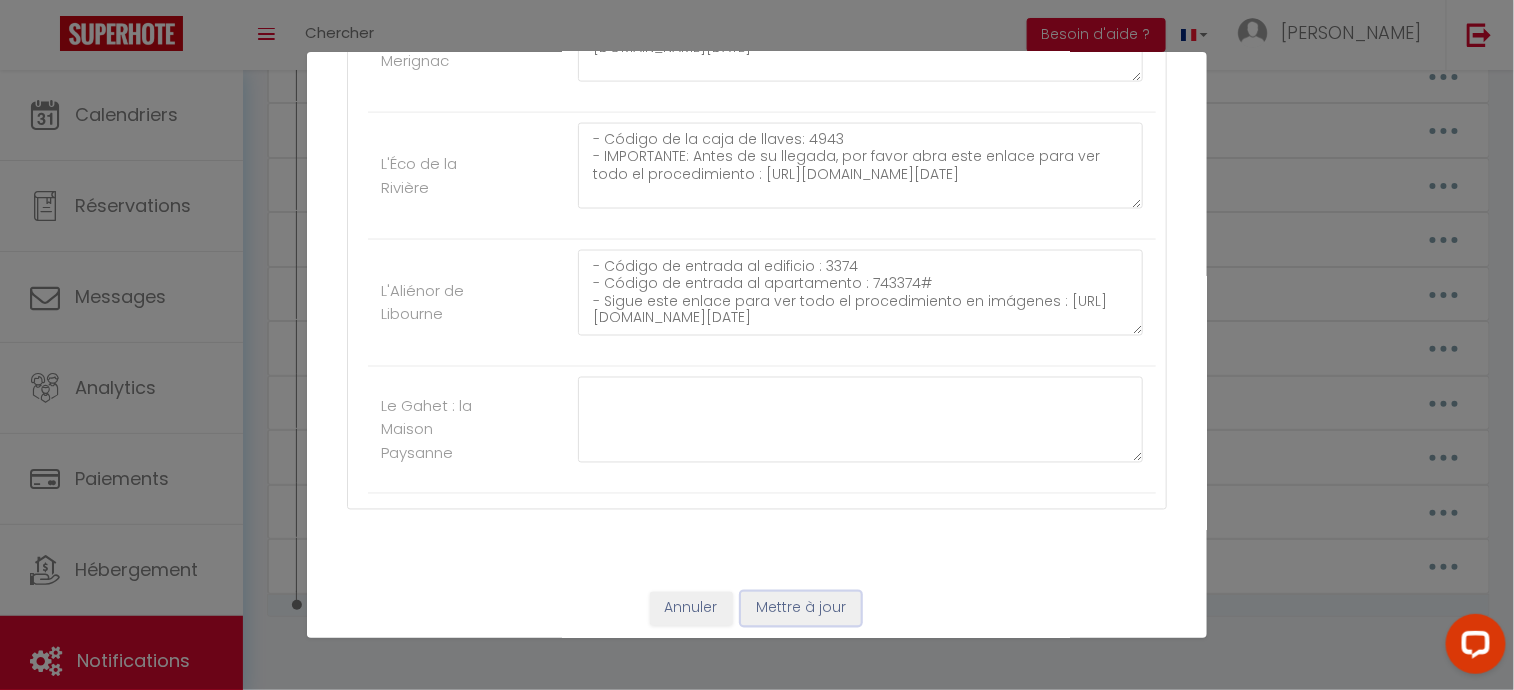 click on "Mettre à jour" at bounding box center [801, 609] 